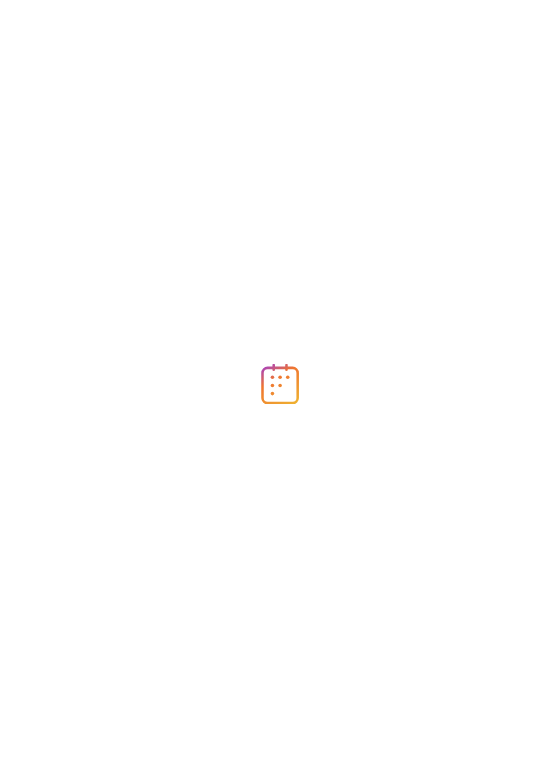 scroll, scrollTop: 0, scrollLeft: 0, axis: both 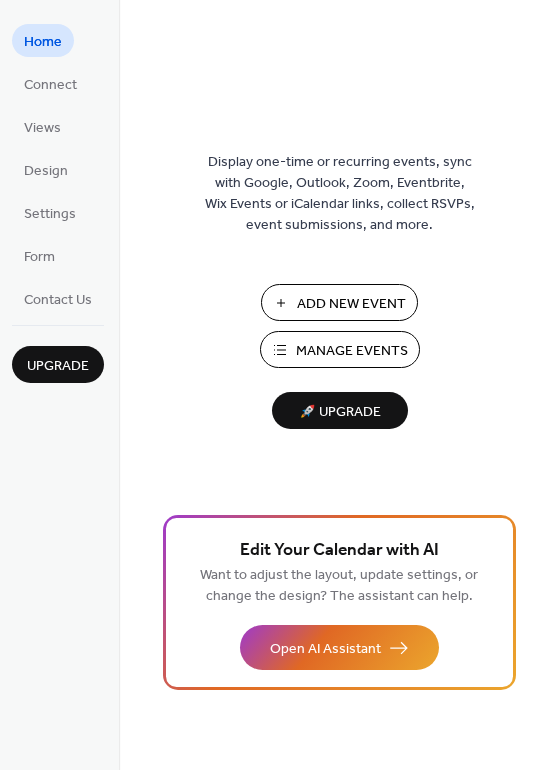 click on "Add New Event" at bounding box center (351, 304) 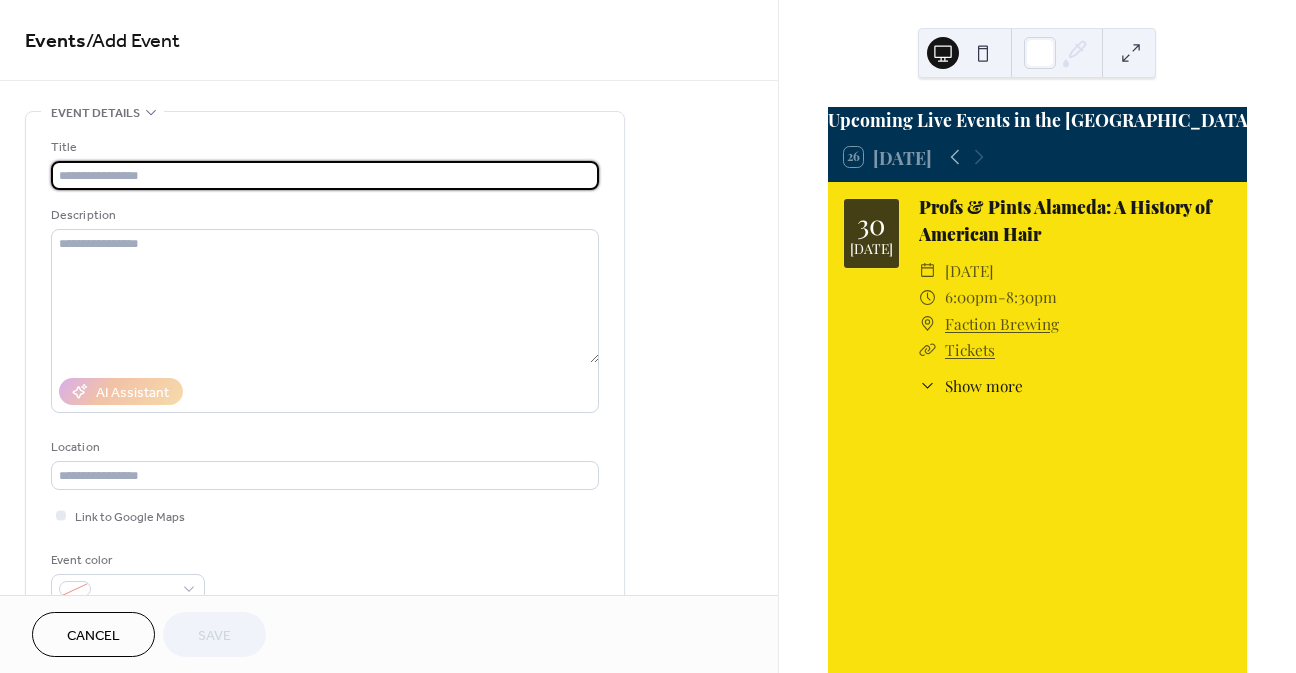 scroll, scrollTop: 0, scrollLeft: 0, axis: both 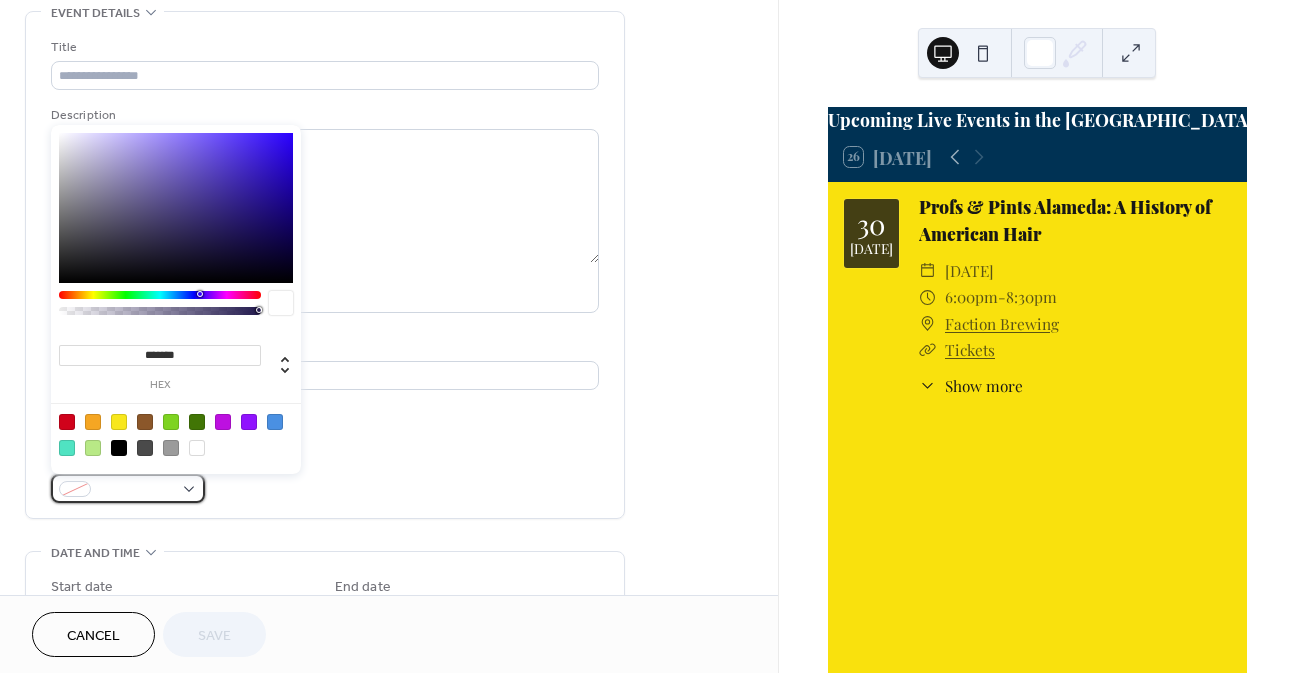 click at bounding box center (136, 490) 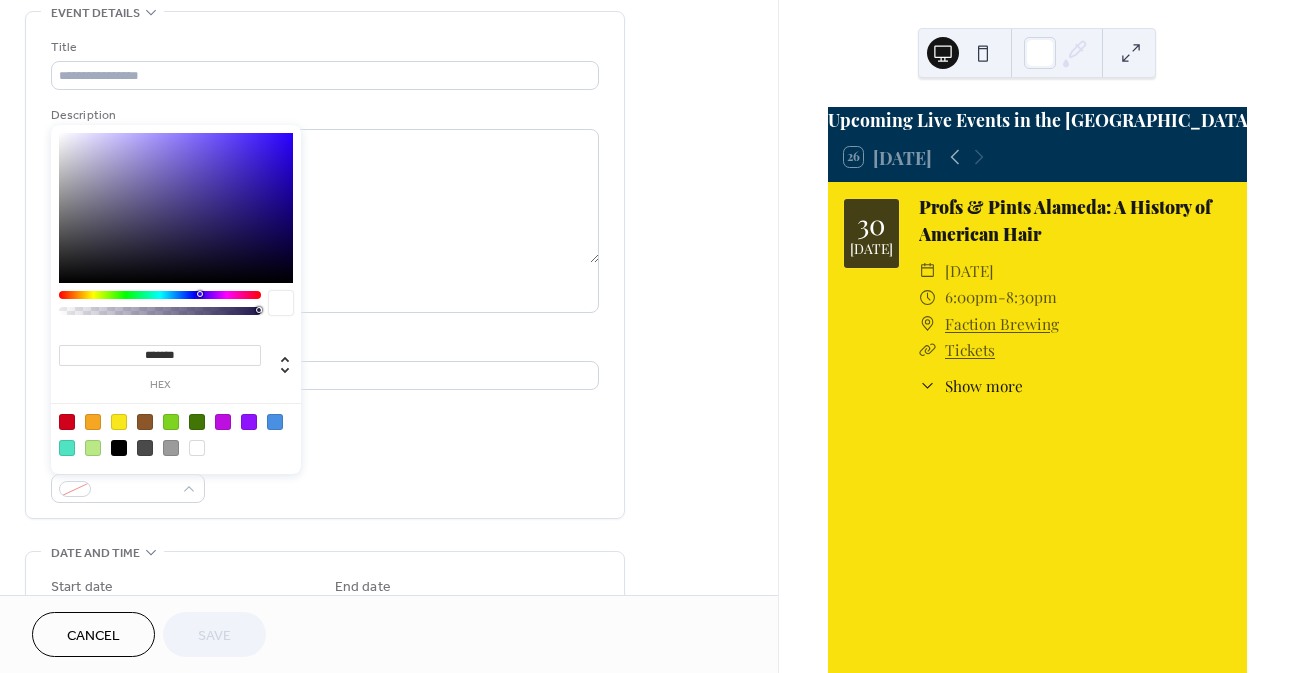 drag, startPoint x: 193, startPoint y: 354, endPoint x: 91, endPoint y: 359, distance: 102.122475 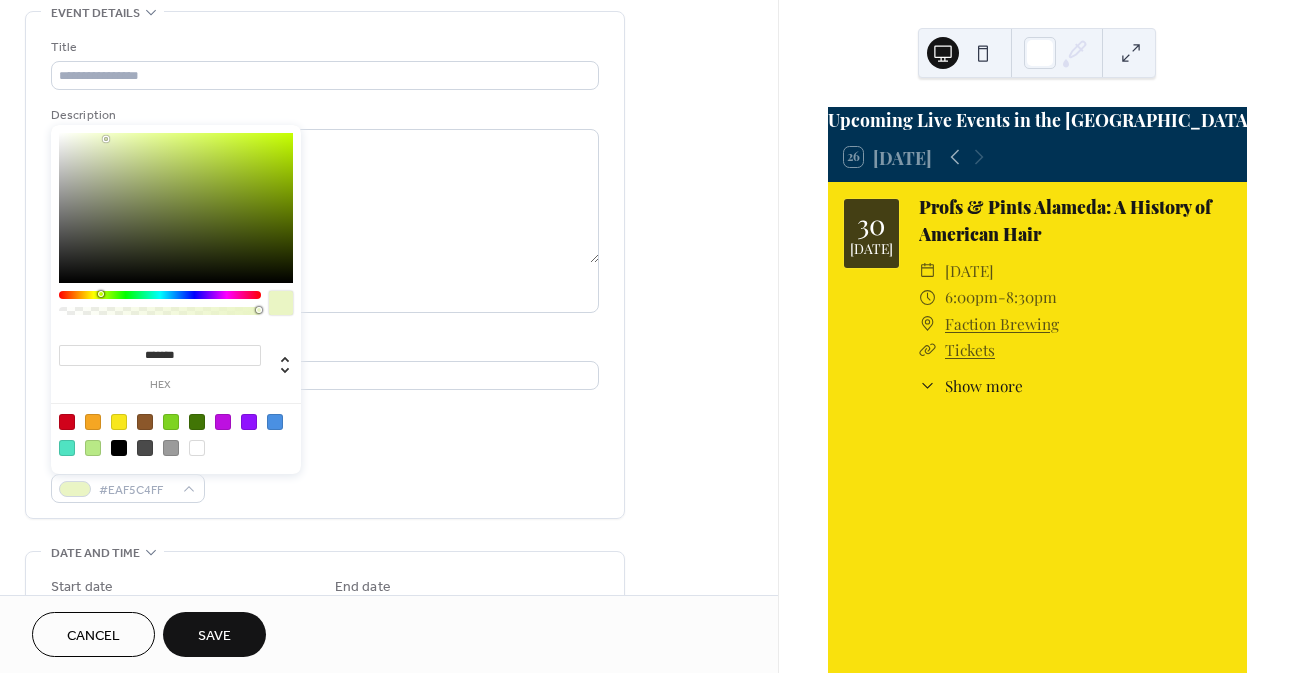 type on "********" 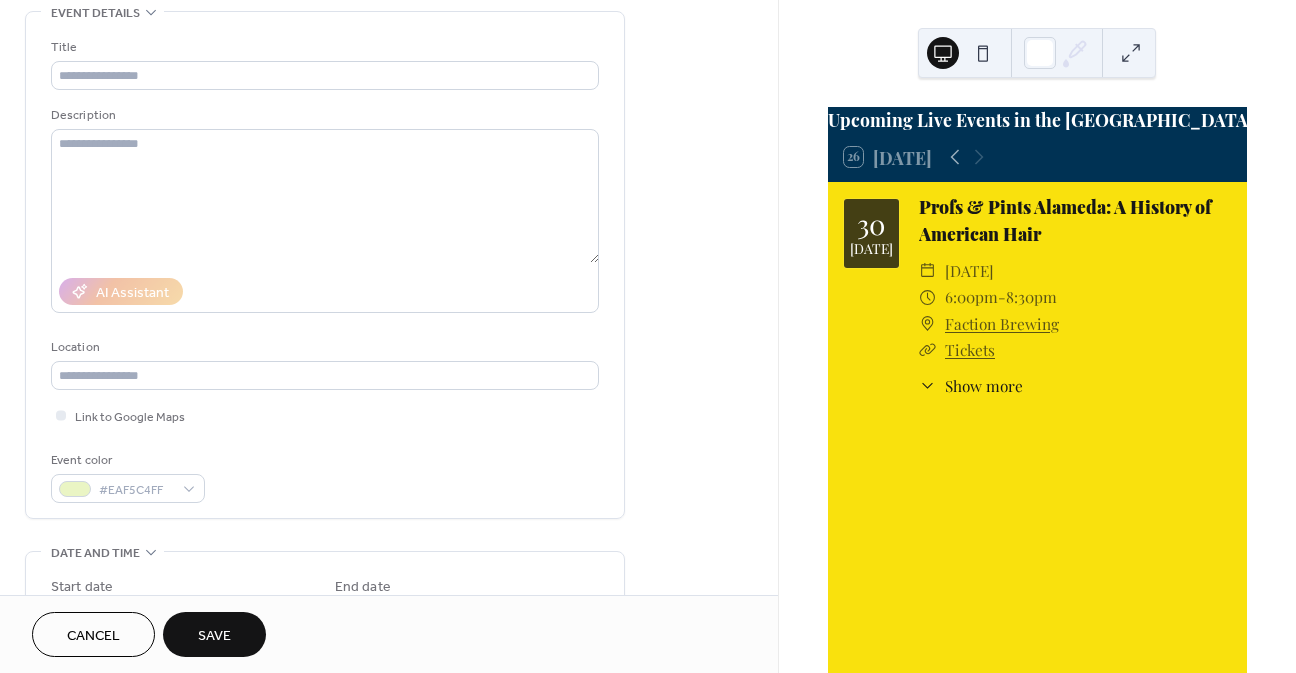 click on "**********" at bounding box center [389, 726] 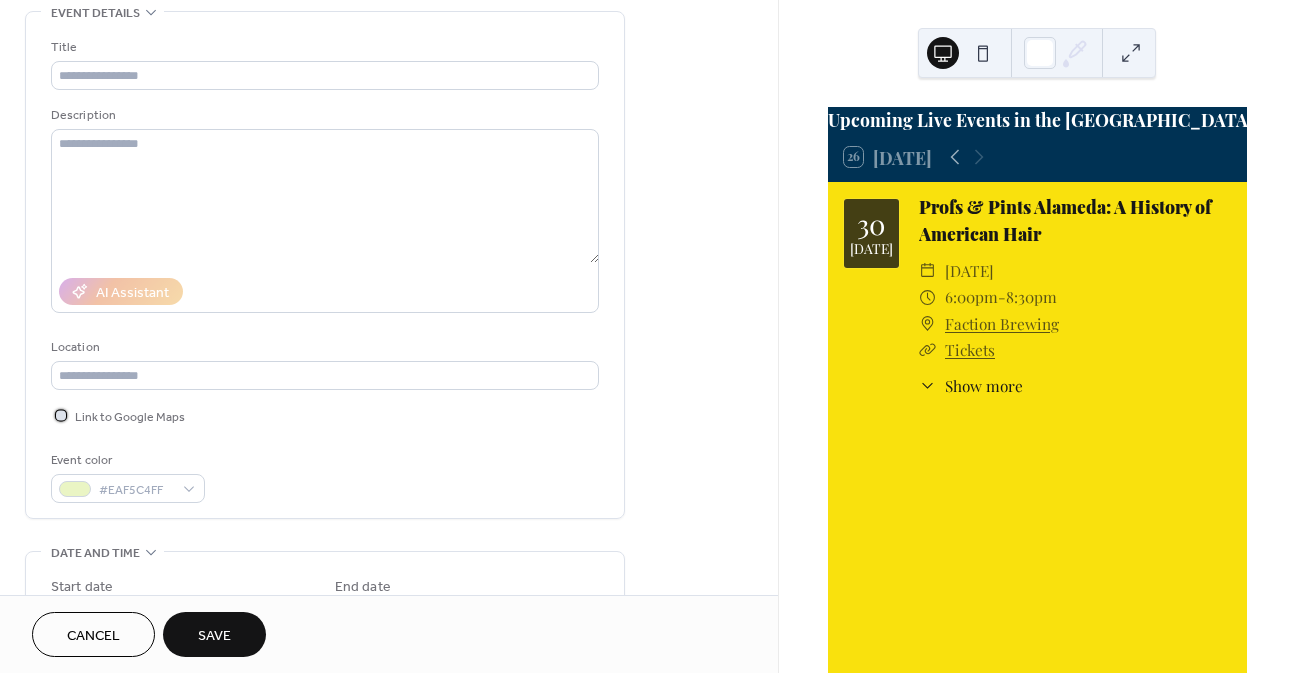 click at bounding box center [61, 415] 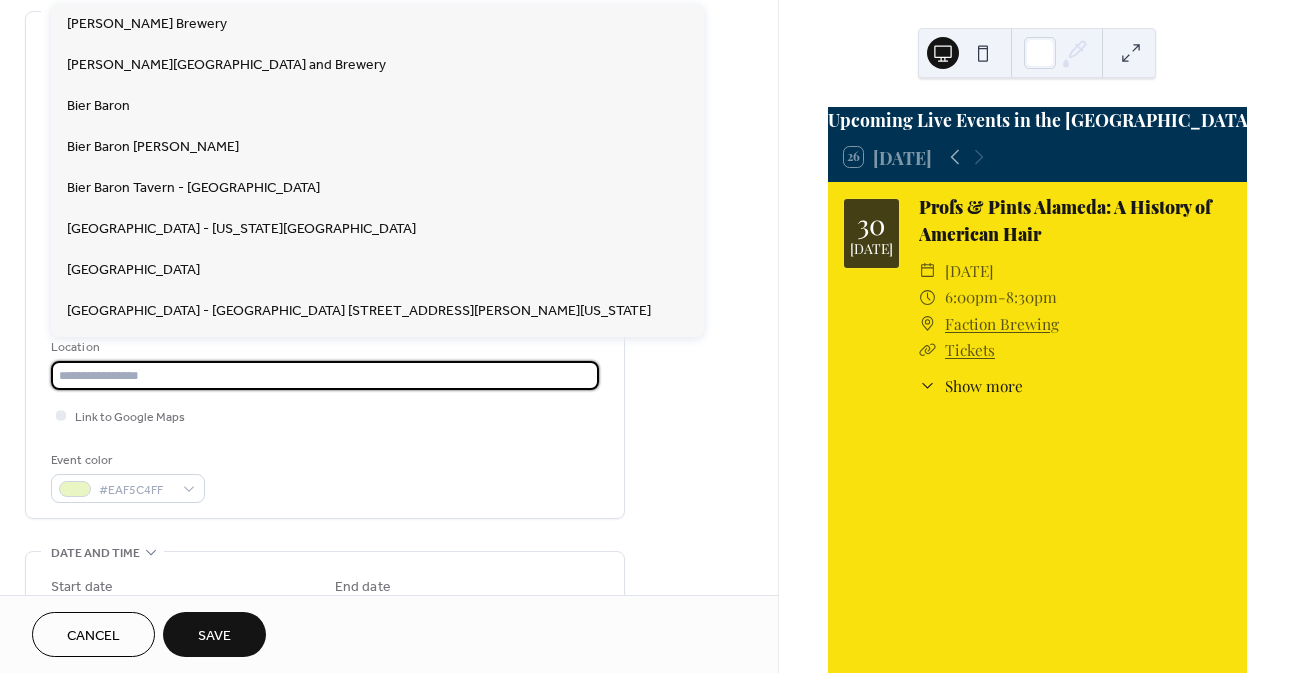 click at bounding box center [325, 375] 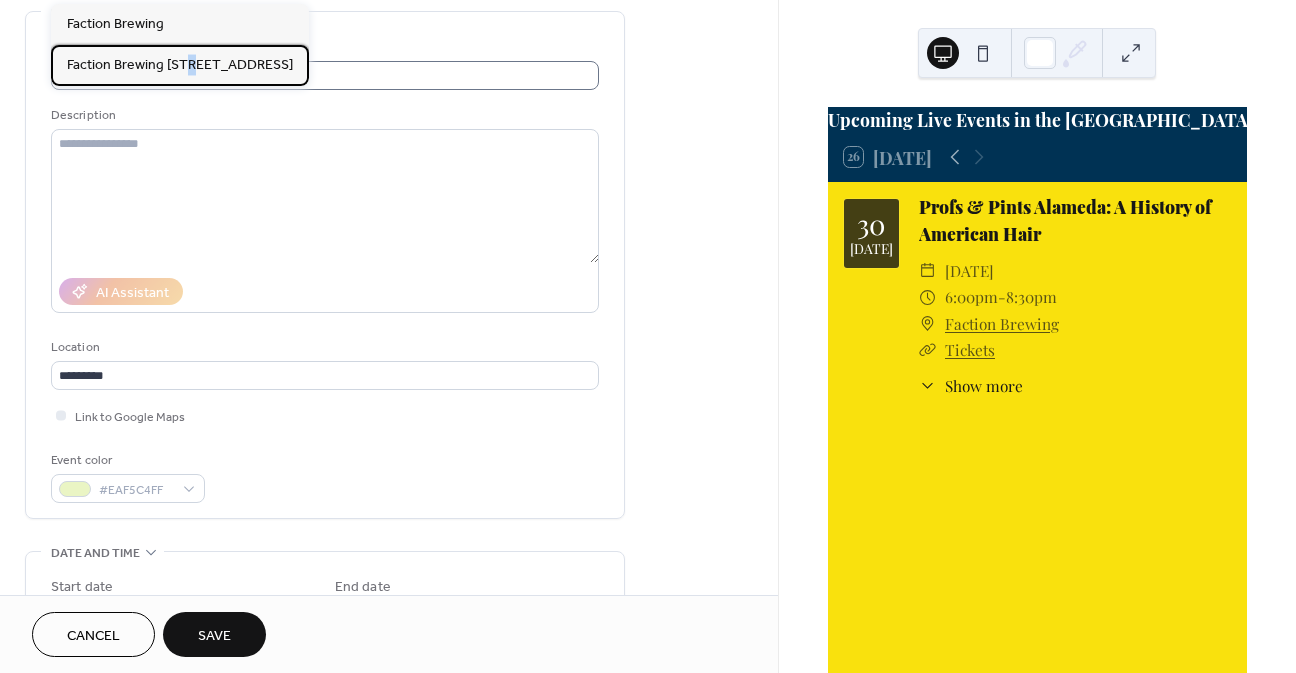 drag, startPoint x: 191, startPoint y: 61, endPoint x: 202, endPoint y: 61, distance: 11 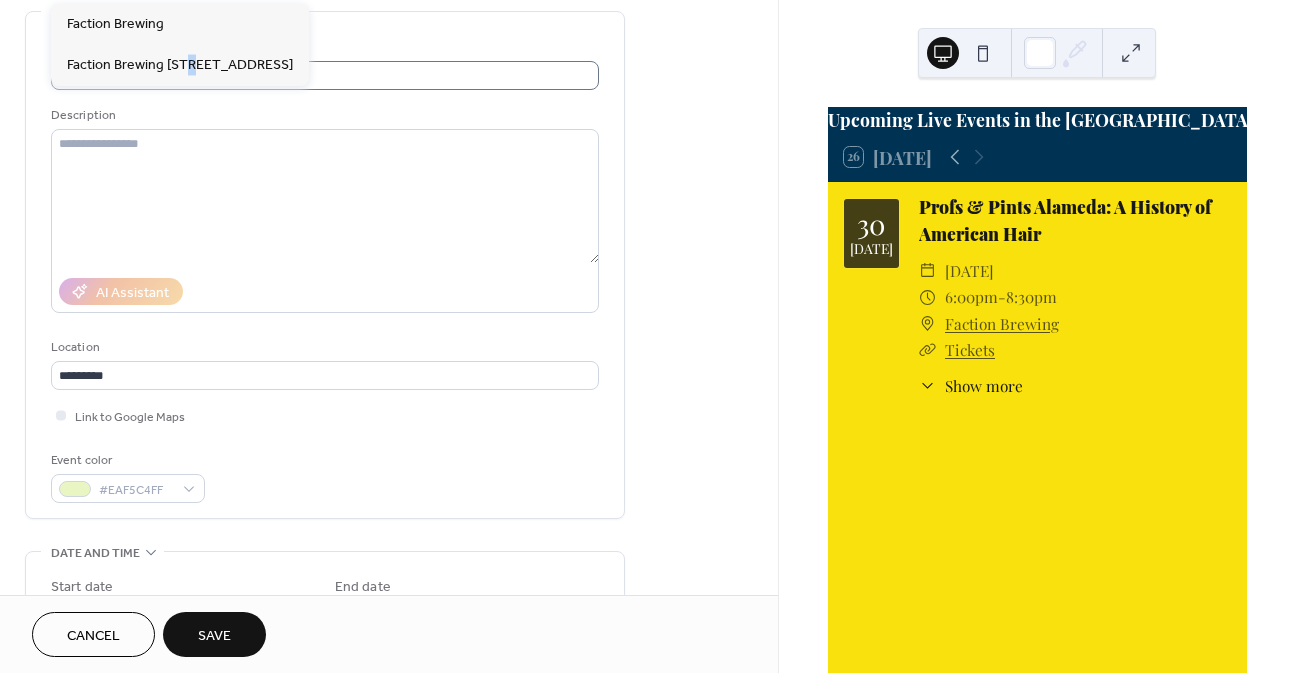 type on "**********" 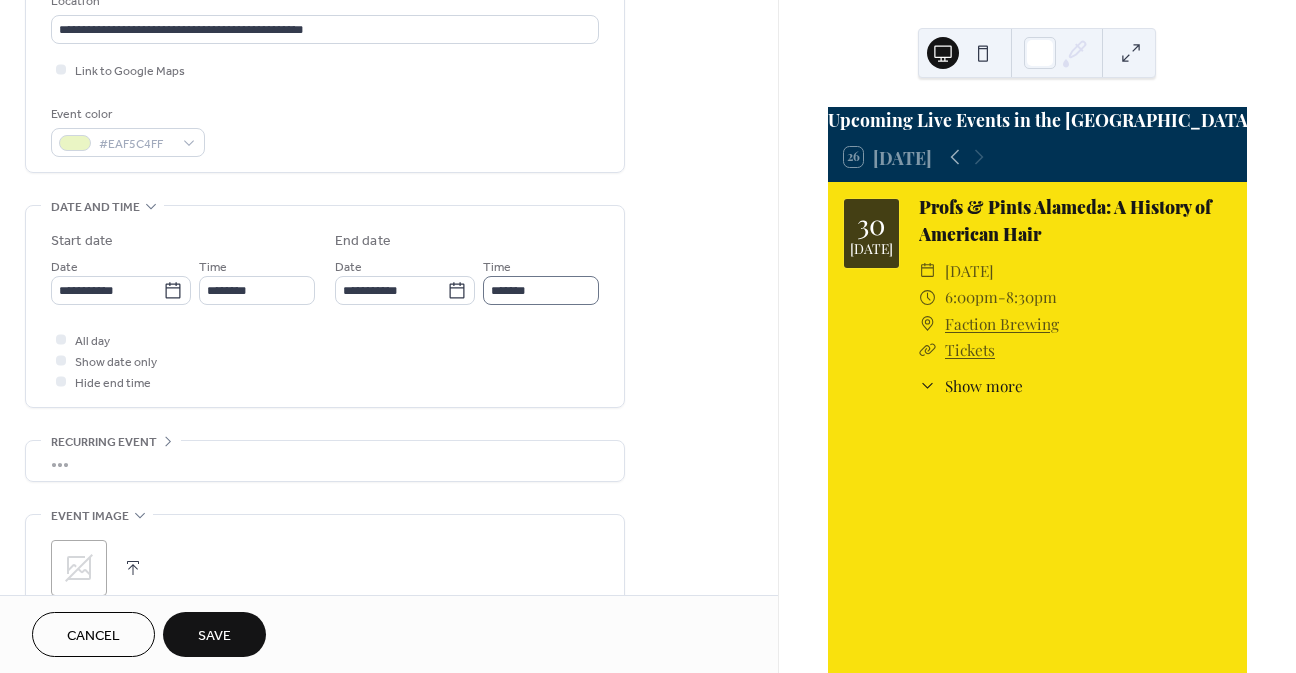 scroll, scrollTop: 600, scrollLeft: 0, axis: vertical 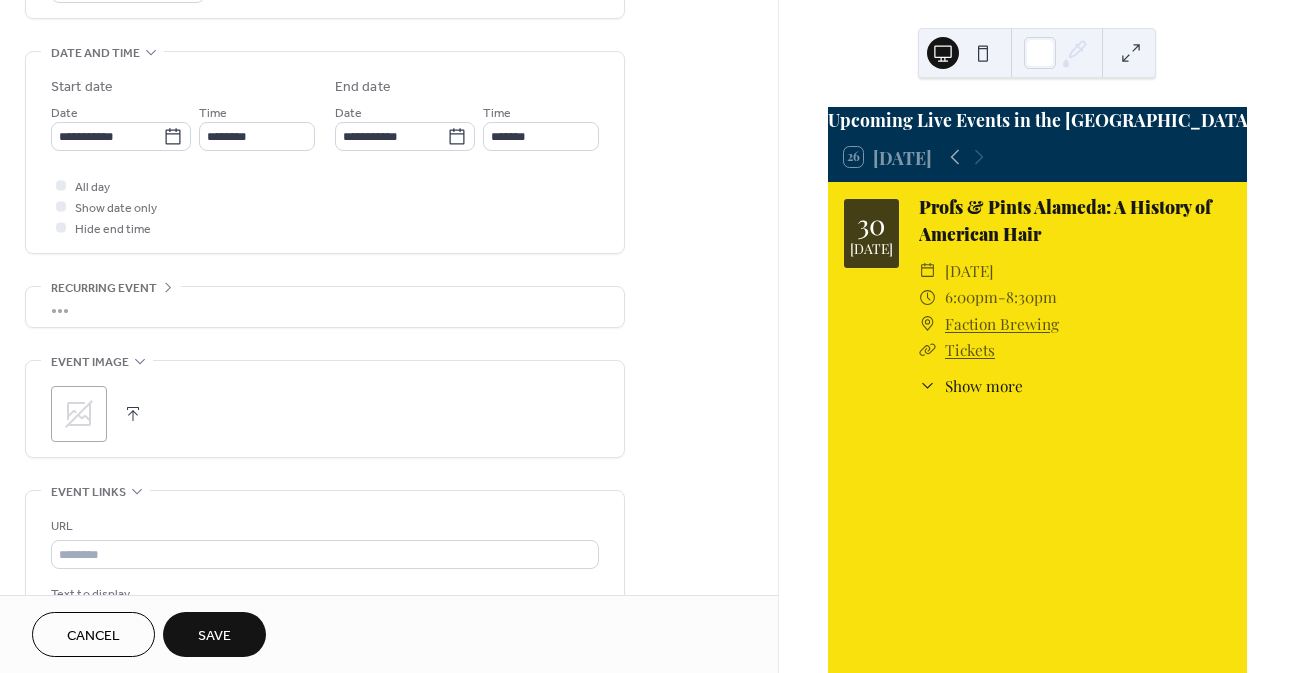 click on ";" at bounding box center [79, 414] 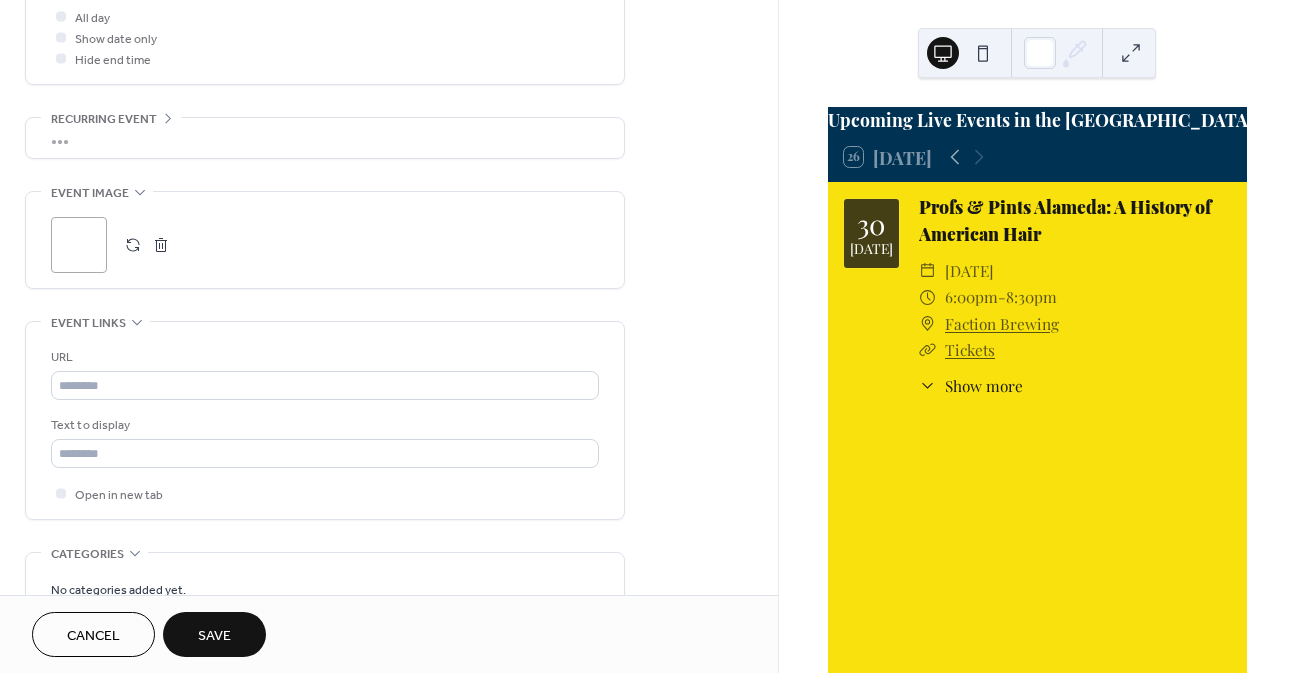 scroll, scrollTop: 800, scrollLeft: 0, axis: vertical 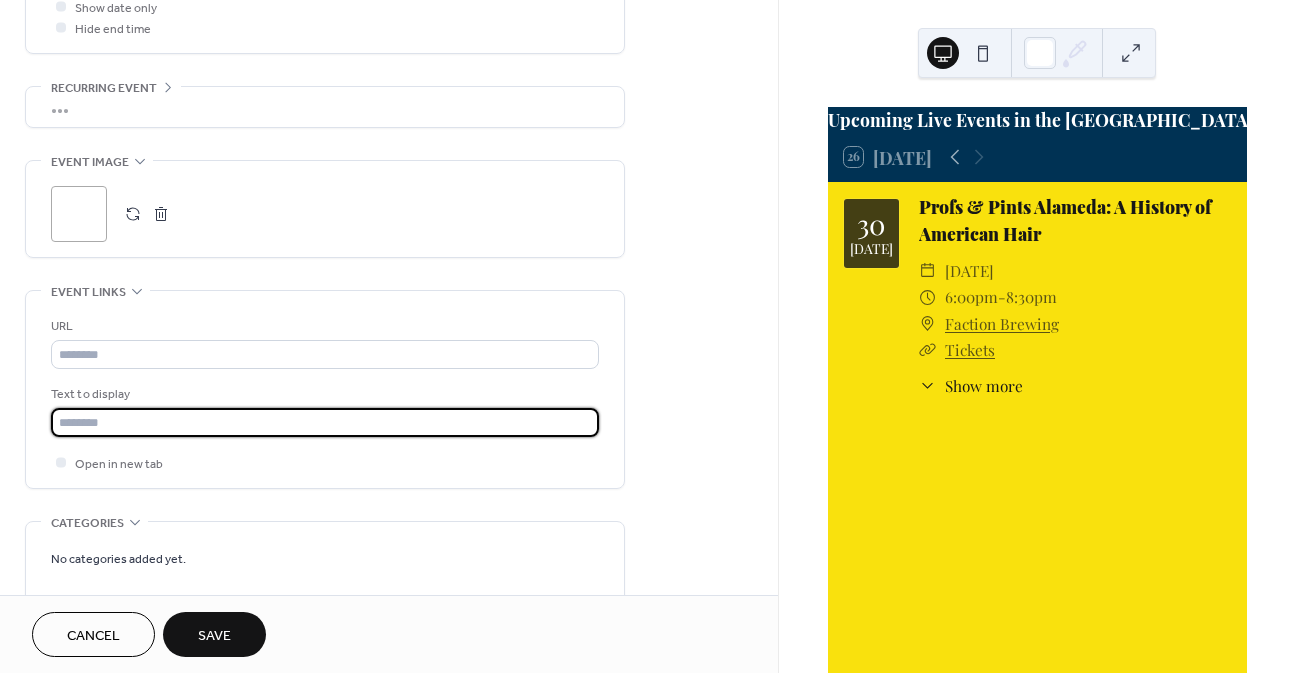 click at bounding box center [325, 422] 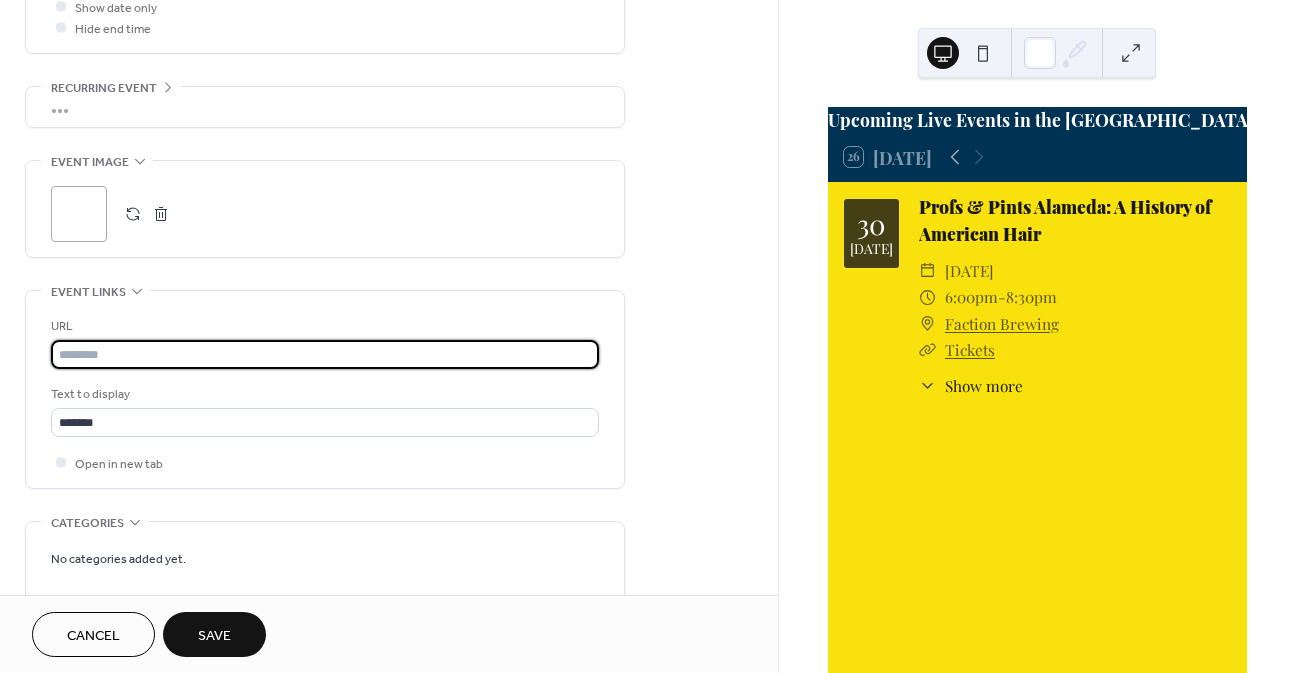 paste on "**********" 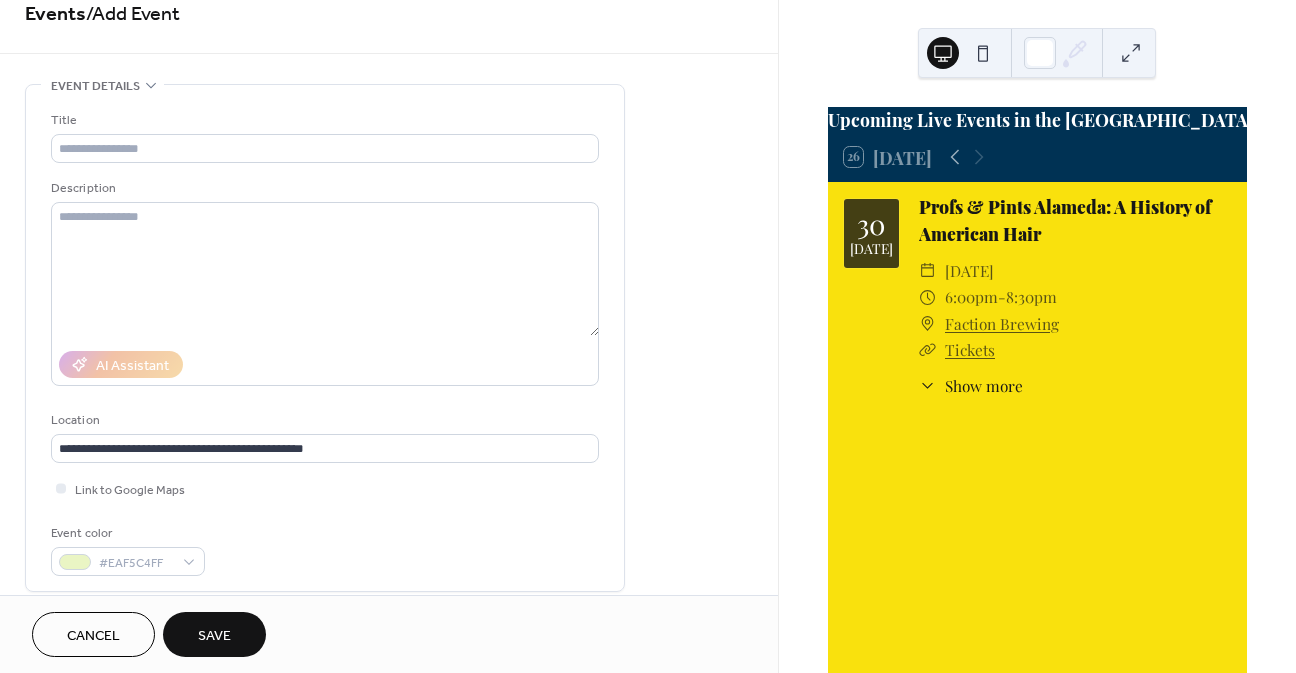 scroll, scrollTop: 0, scrollLeft: 0, axis: both 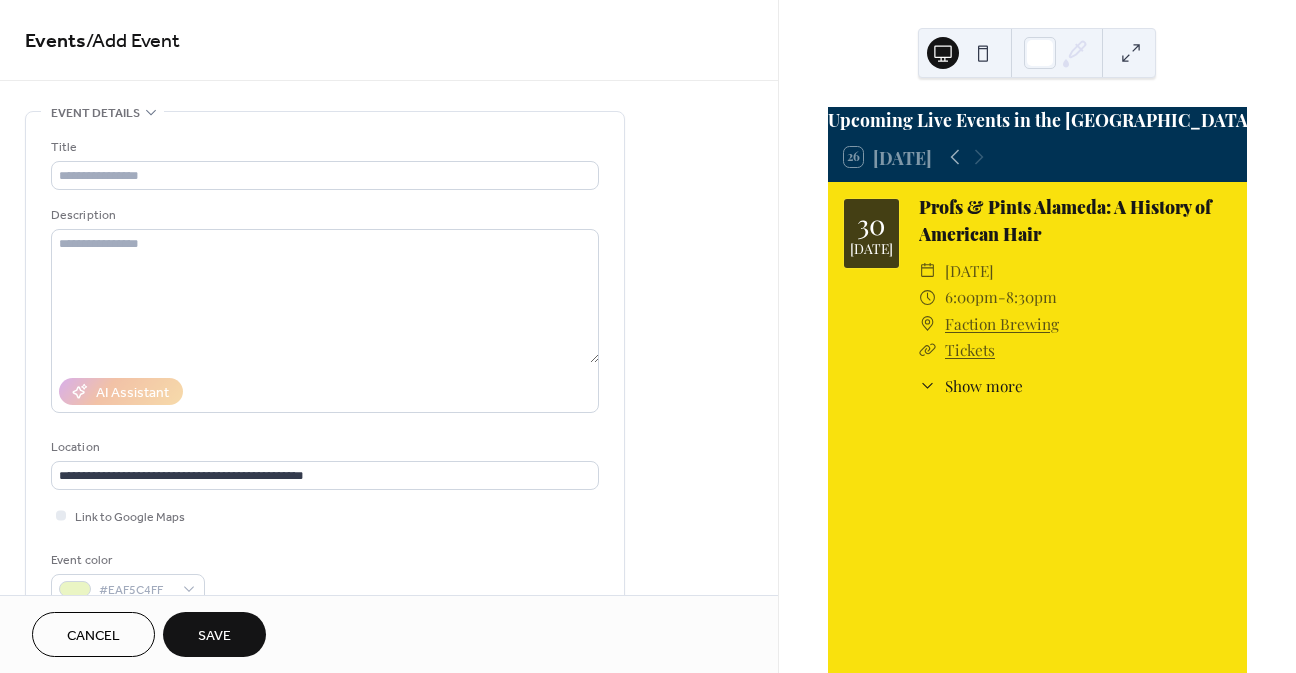 type on "**********" 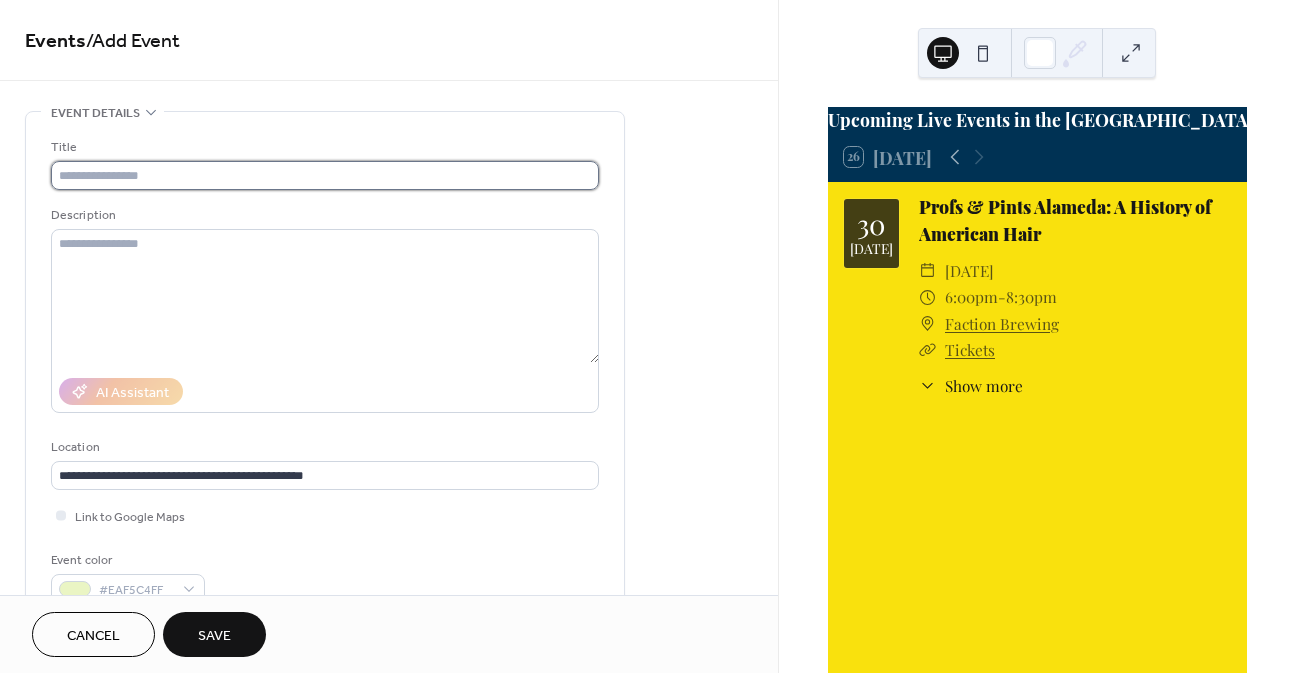 click at bounding box center (325, 175) 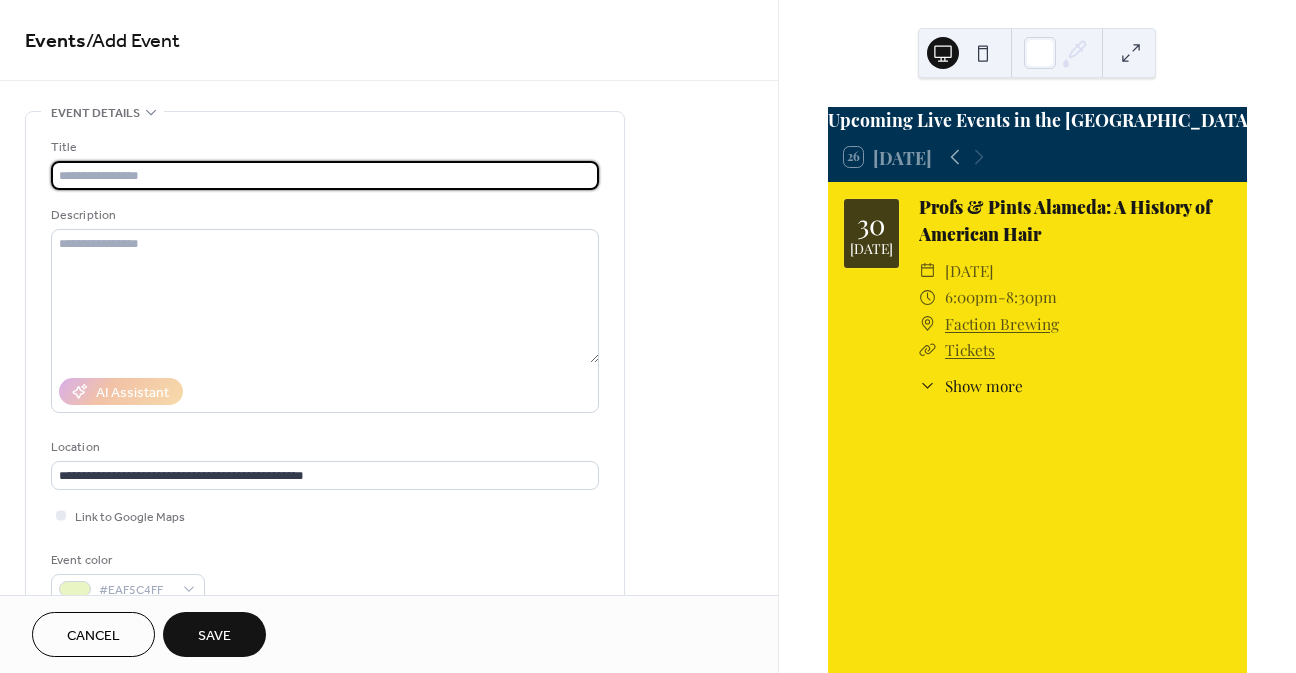 paste on "**********" 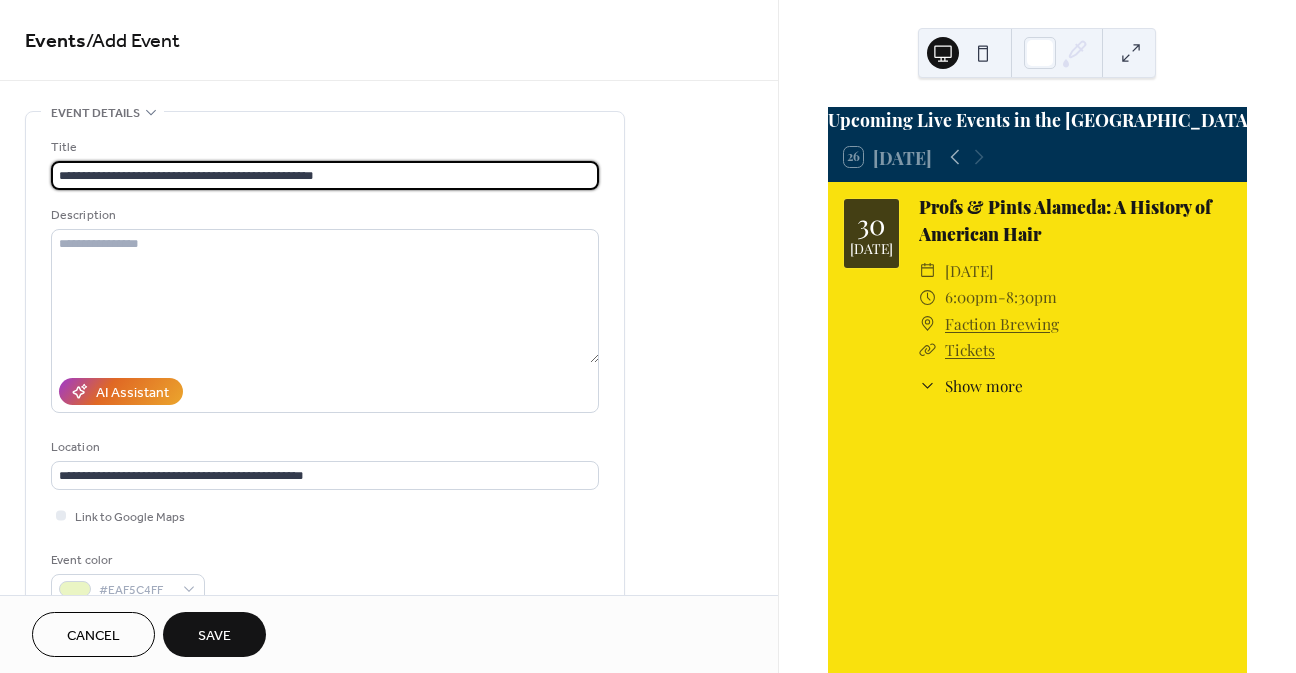 type on "**********" 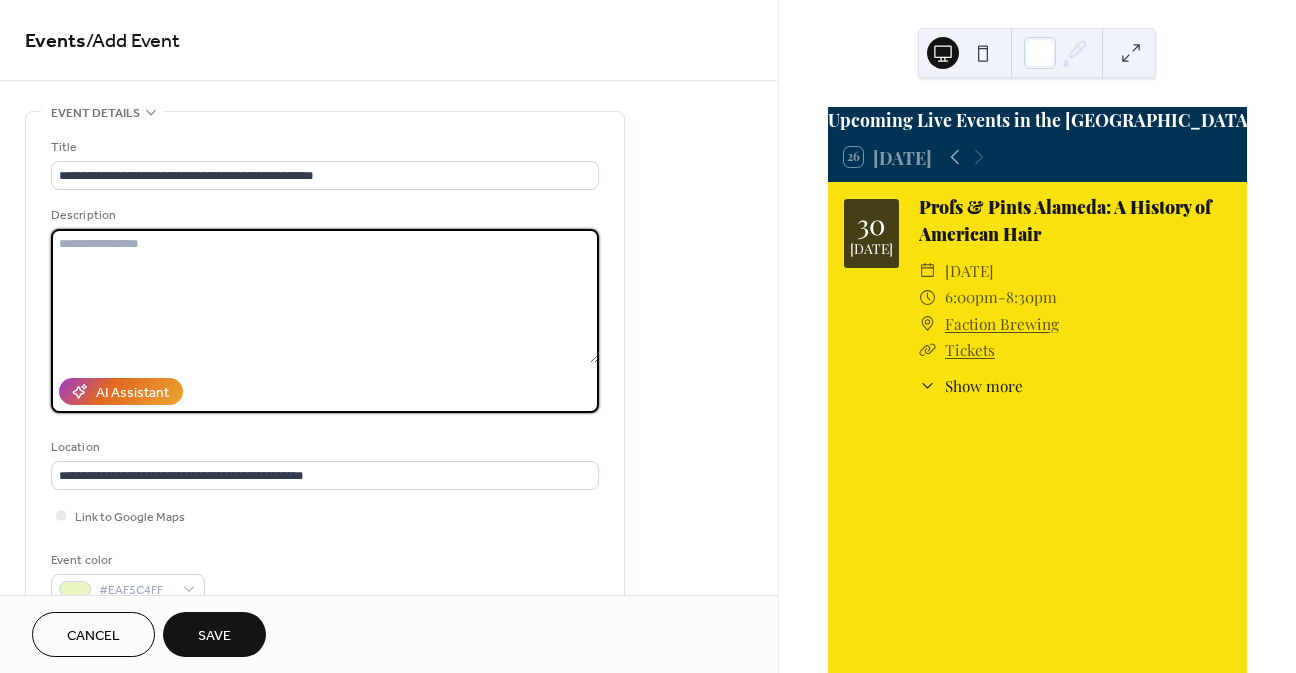 paste on "**********" 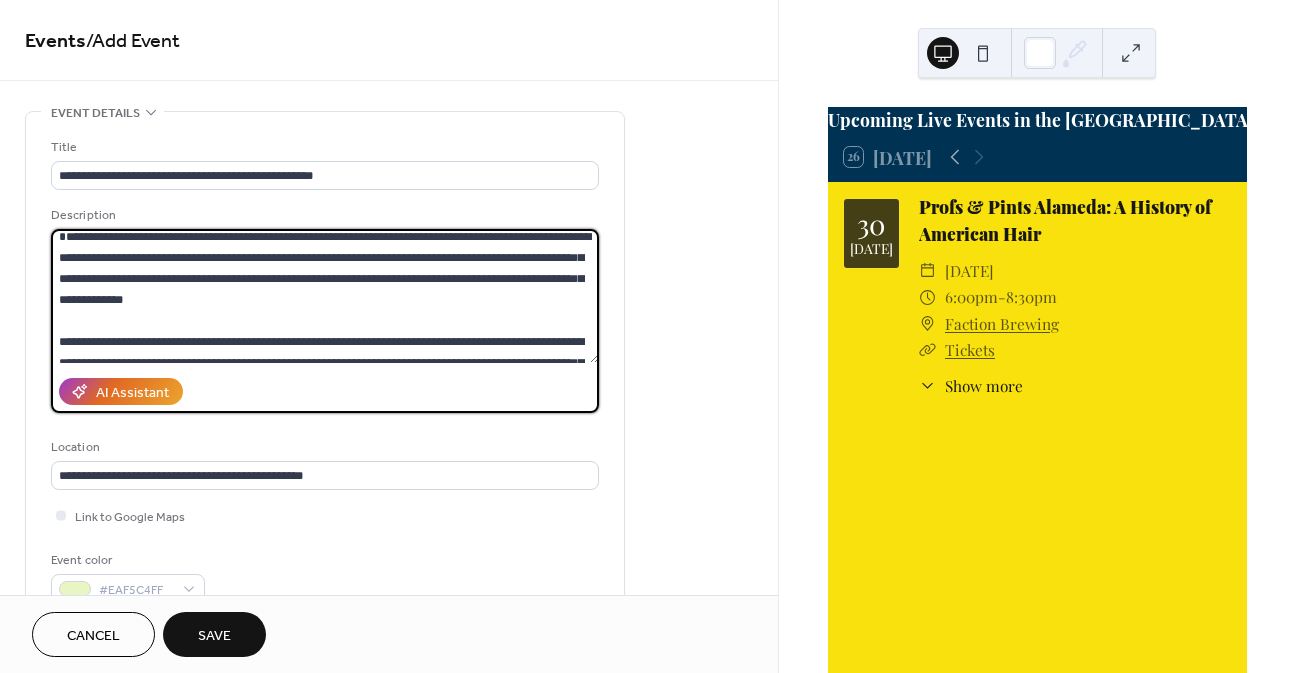 scroll, scrollTop: 0, scrollLeft: 0, axis: both 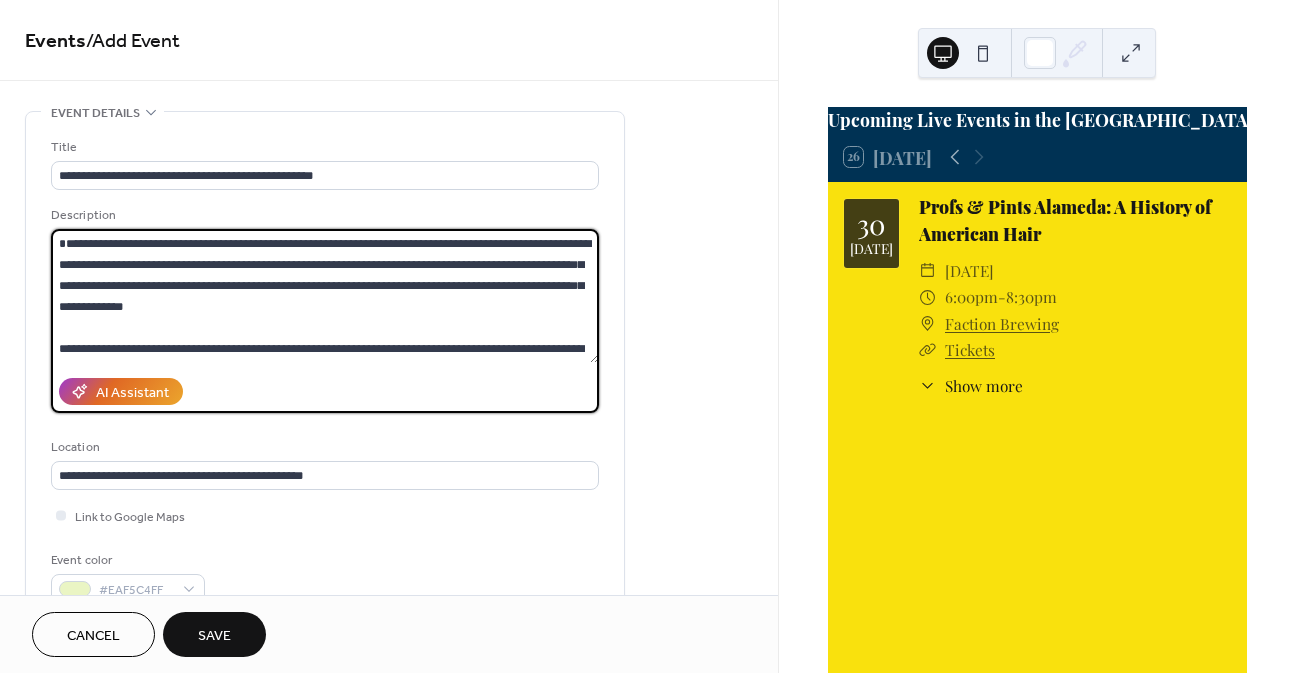 click at bounding box center [325, 296] 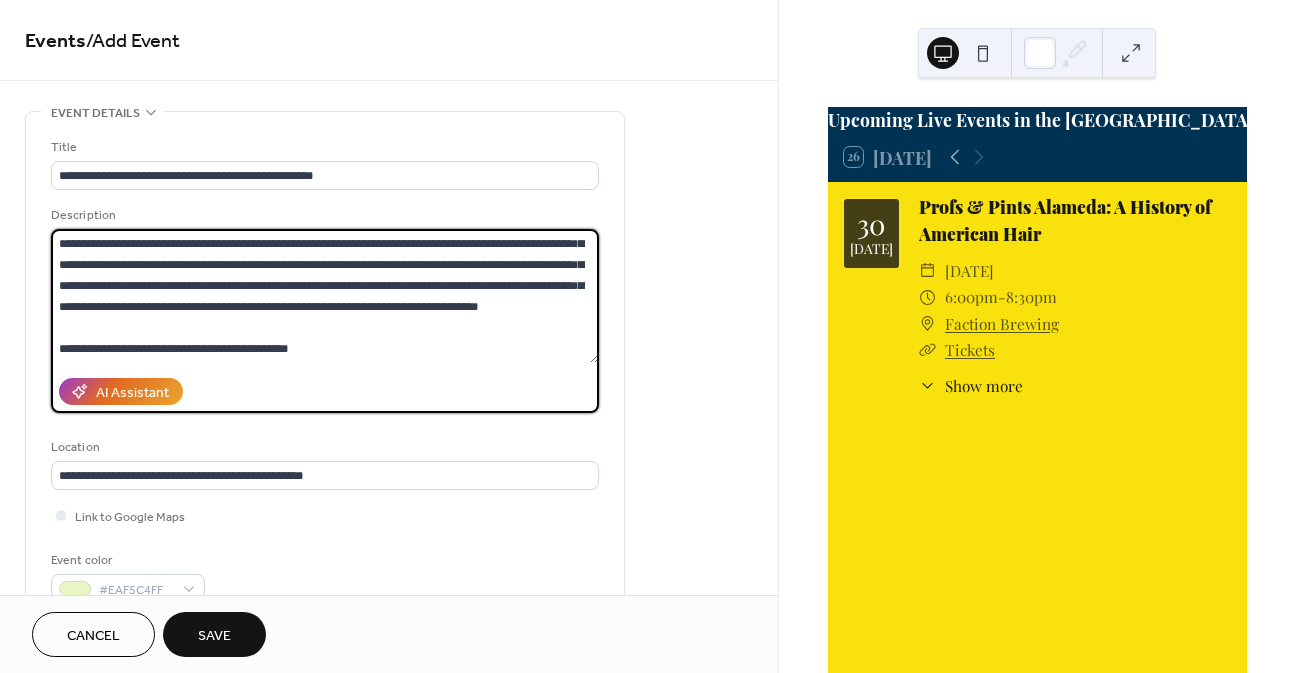 scroll, scrollTop: 777, scrollLeft: 0, axis: vertical 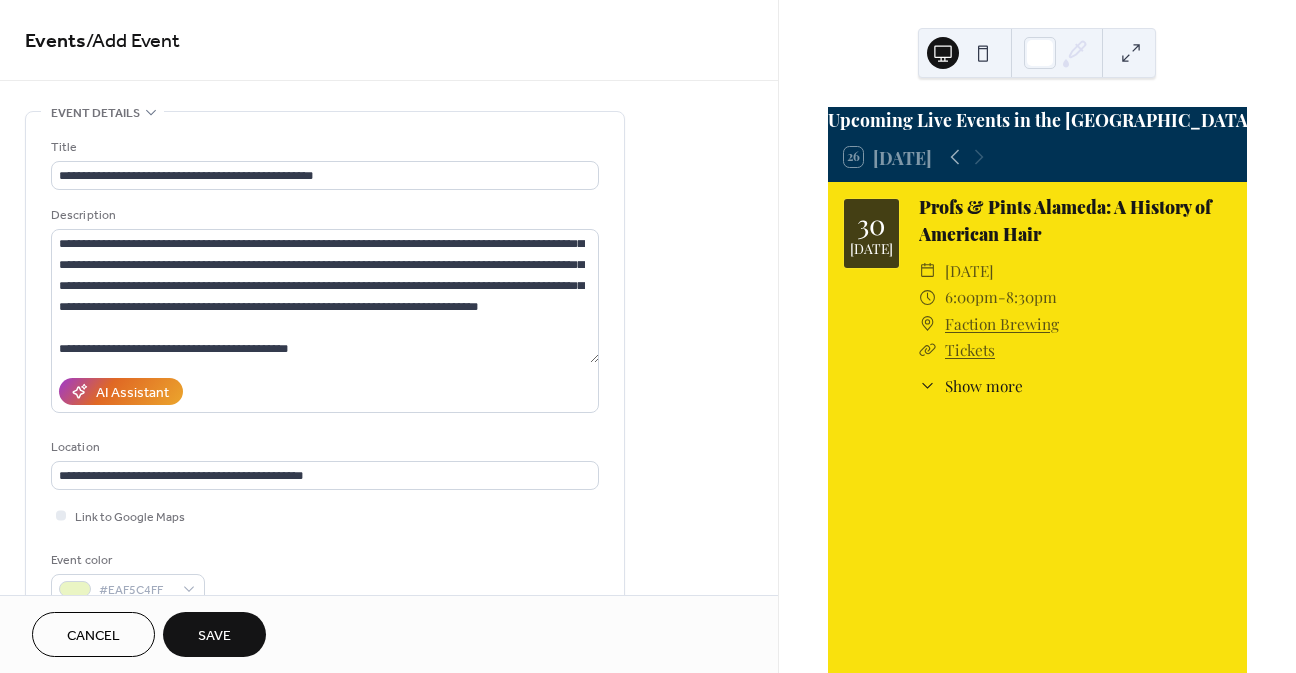 click on "Save" at bounding box center (214, 636) 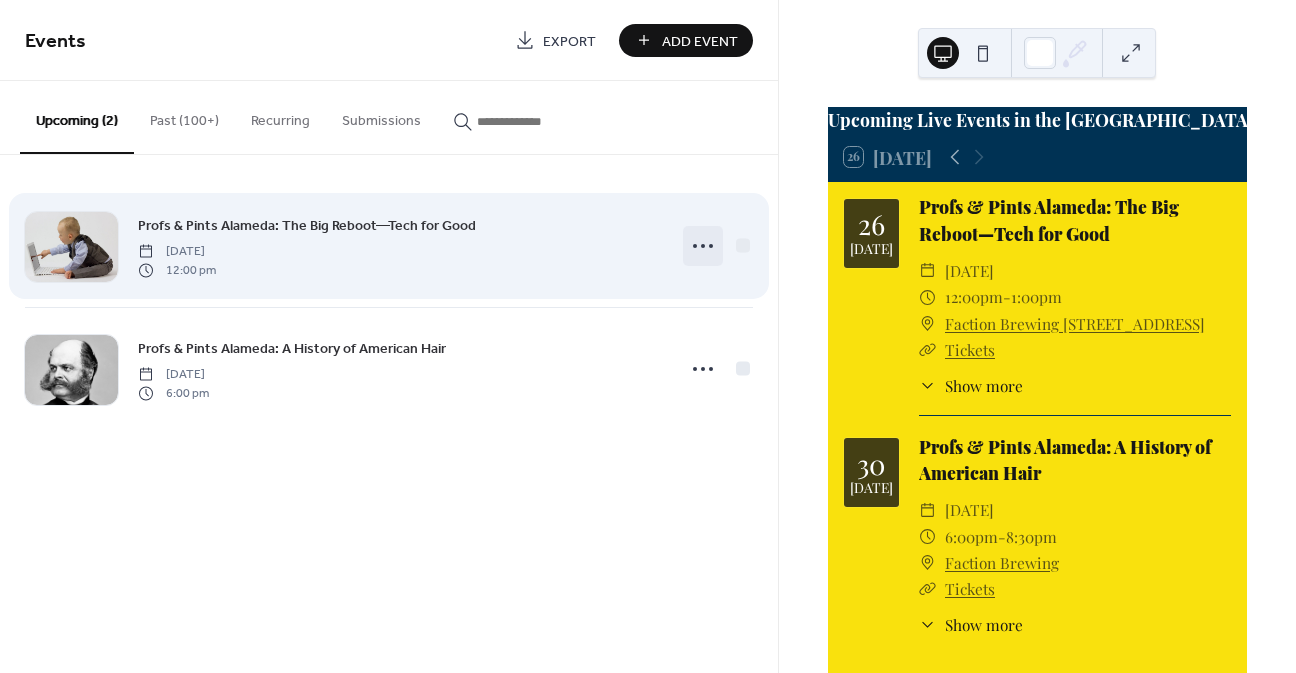 click 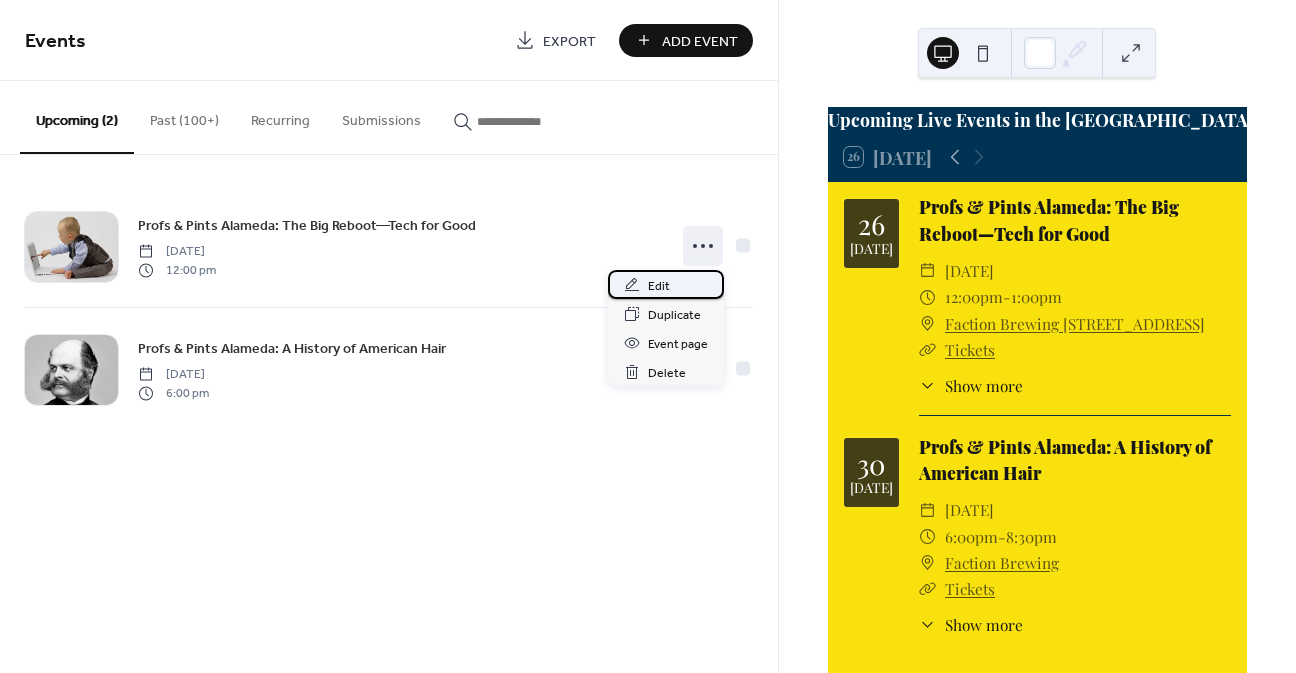 click on "Edit" at bounding box center (659, 286) 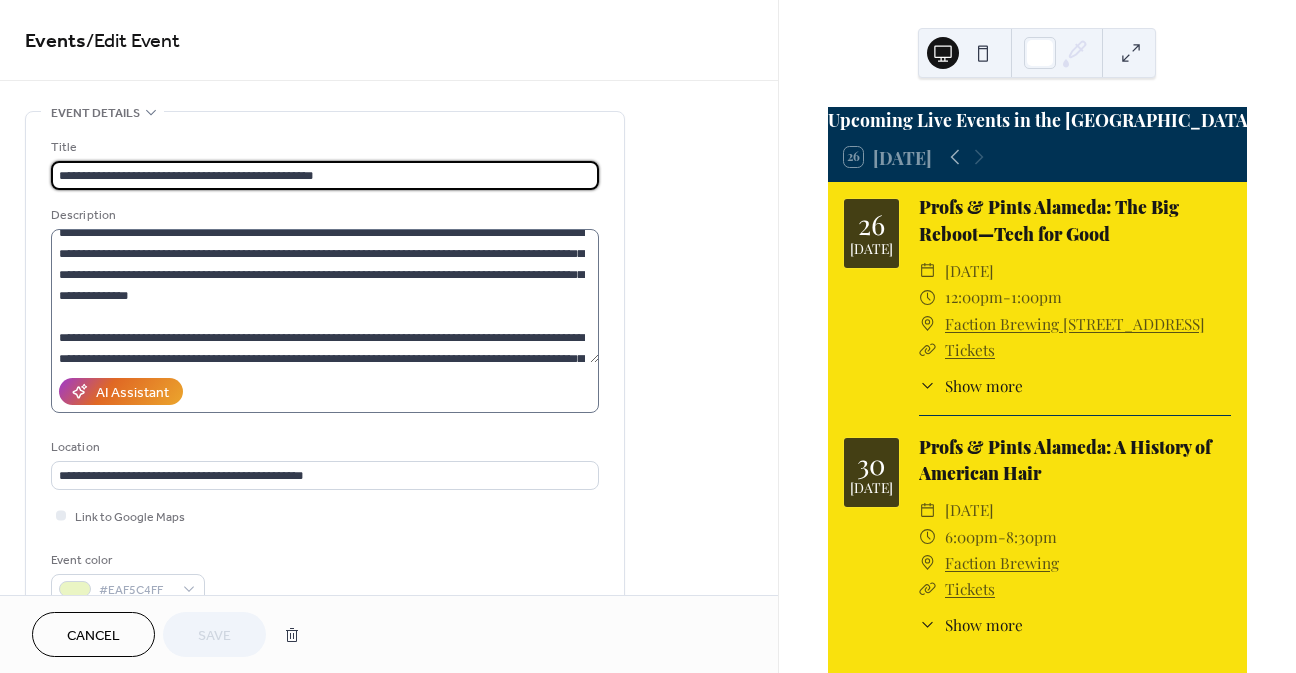 scroll, scrollTop: 600, scrollLeft: 0, axis: vertical 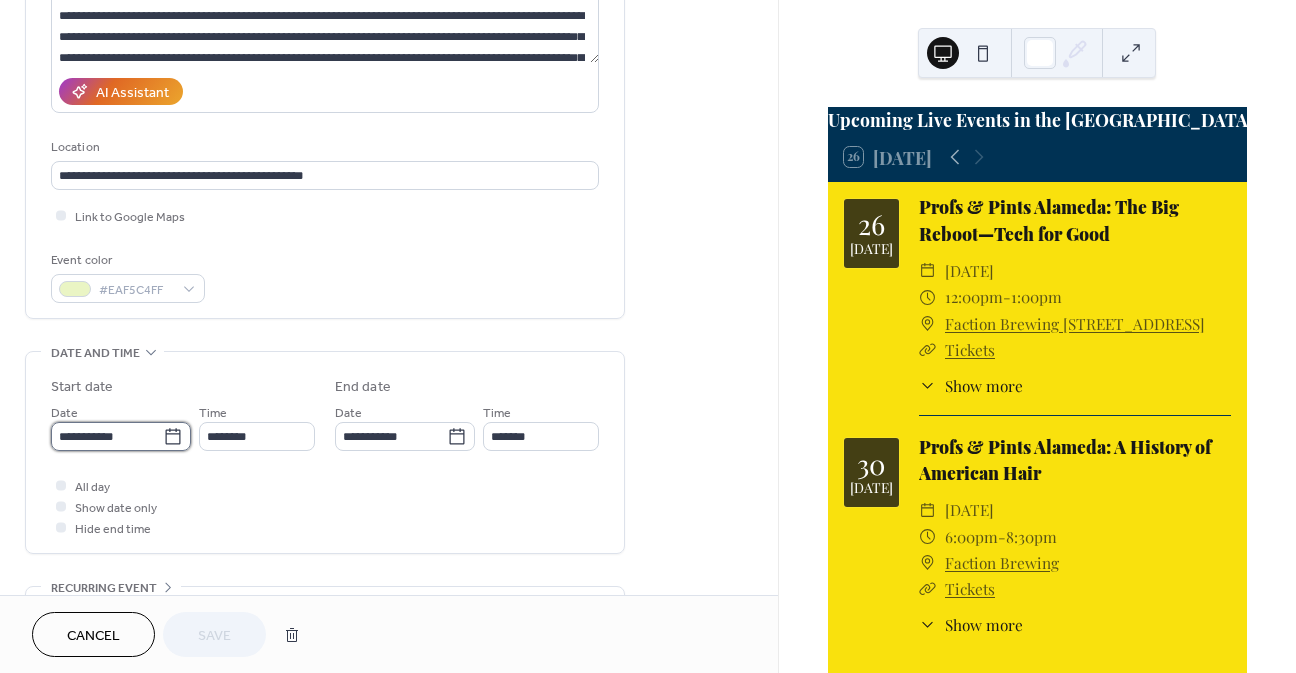 click on "**********" at bounding box center [107, 436] 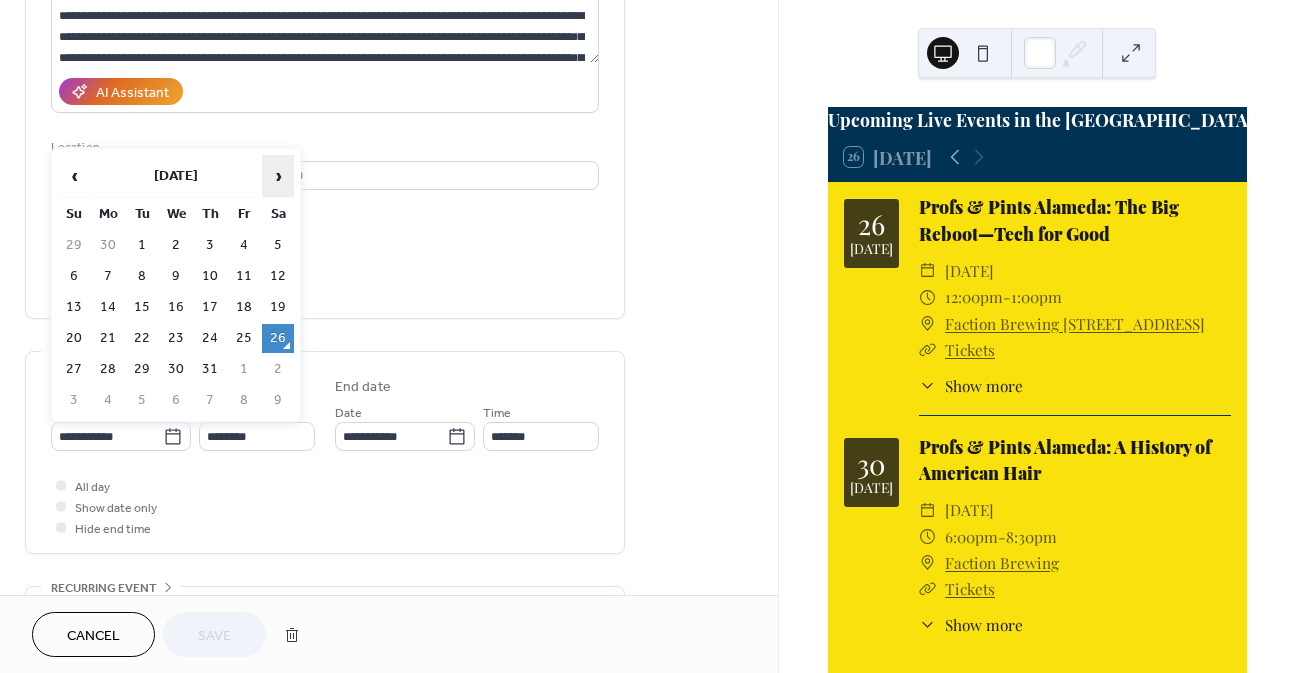 click on "›" at bounding box center [278, 176] 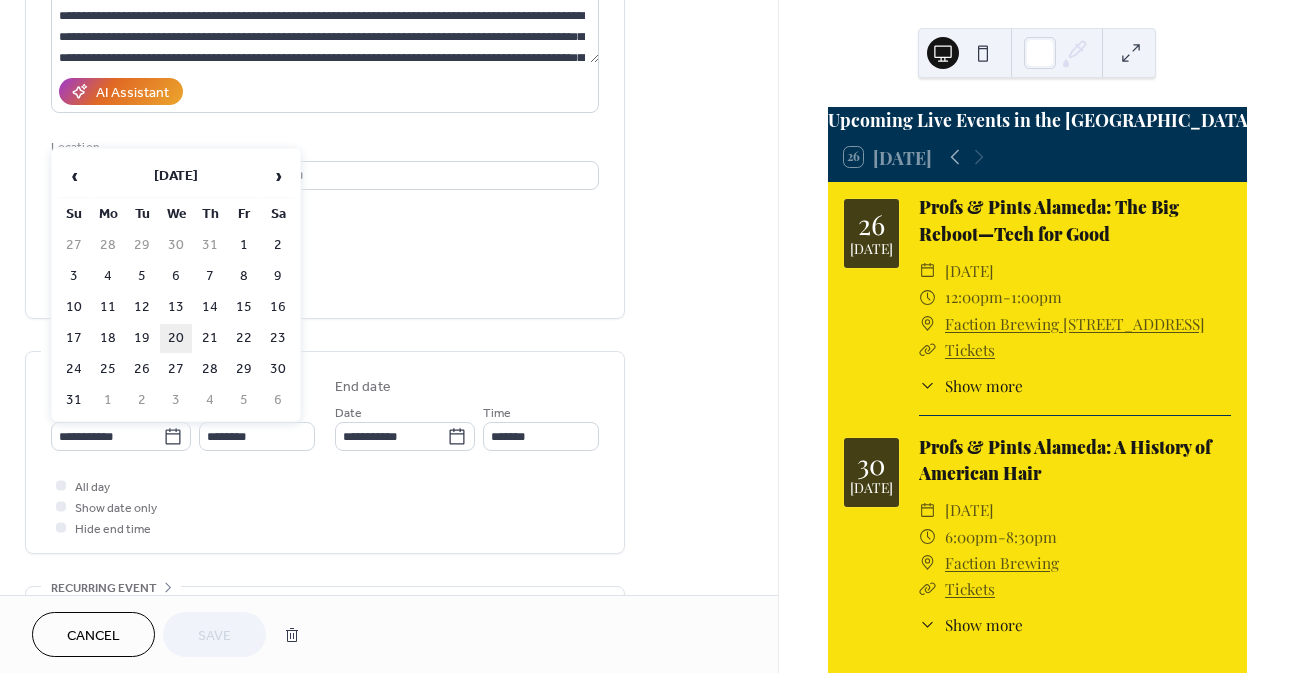 click on "20" at bounding box center [176, 338] 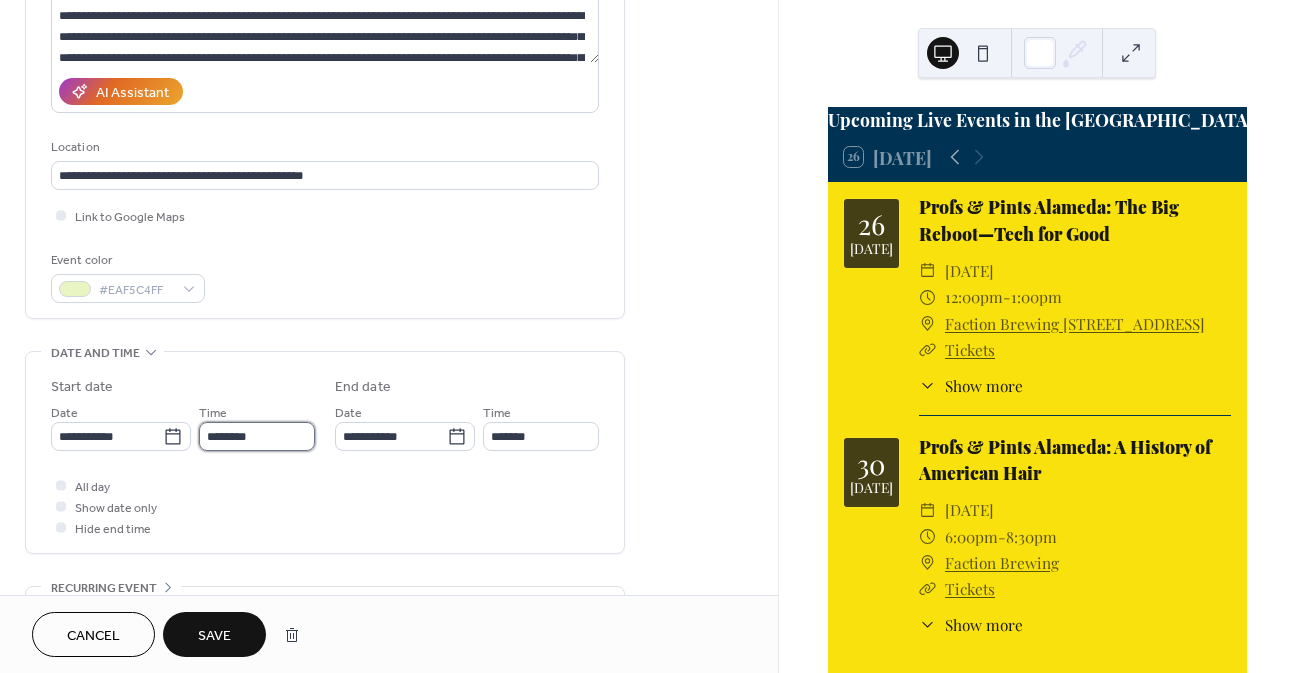 click on "********" at bounding box center (257, 436) 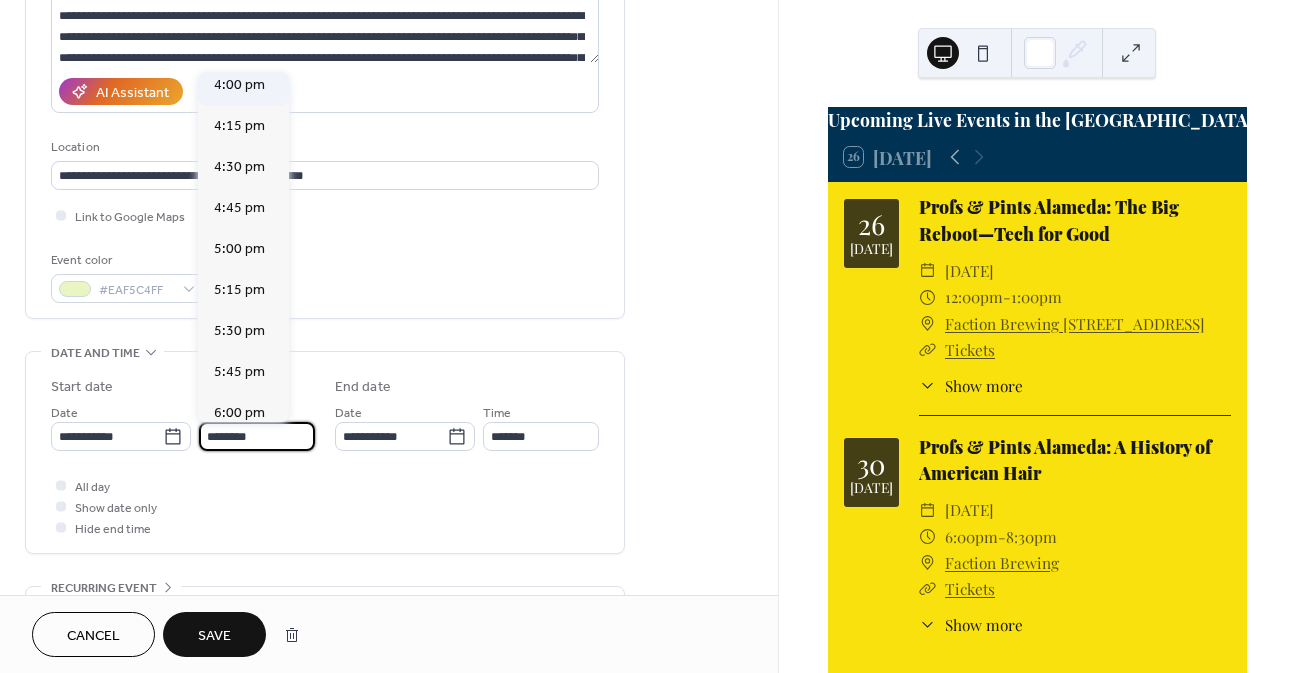 scroll, scrollTop: 2668, scrollLeft: 0, axis: vertical 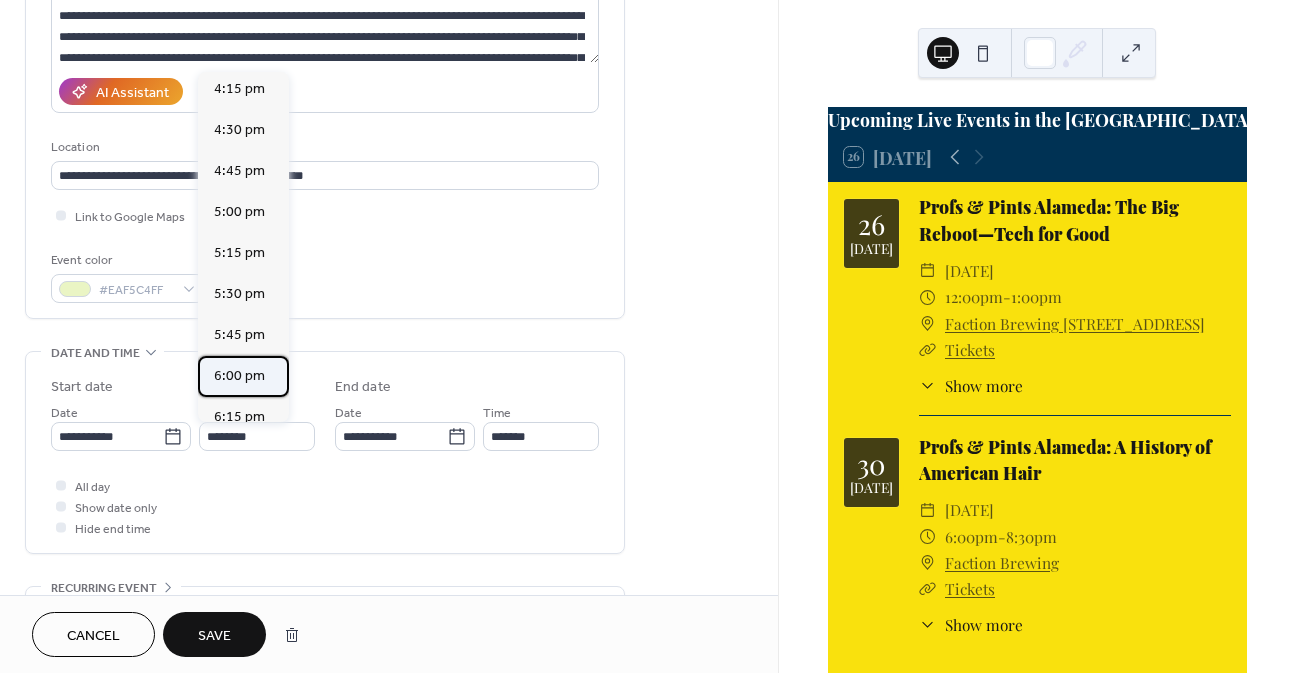 click on "6:00 pm" at bounding box center (239, 376) 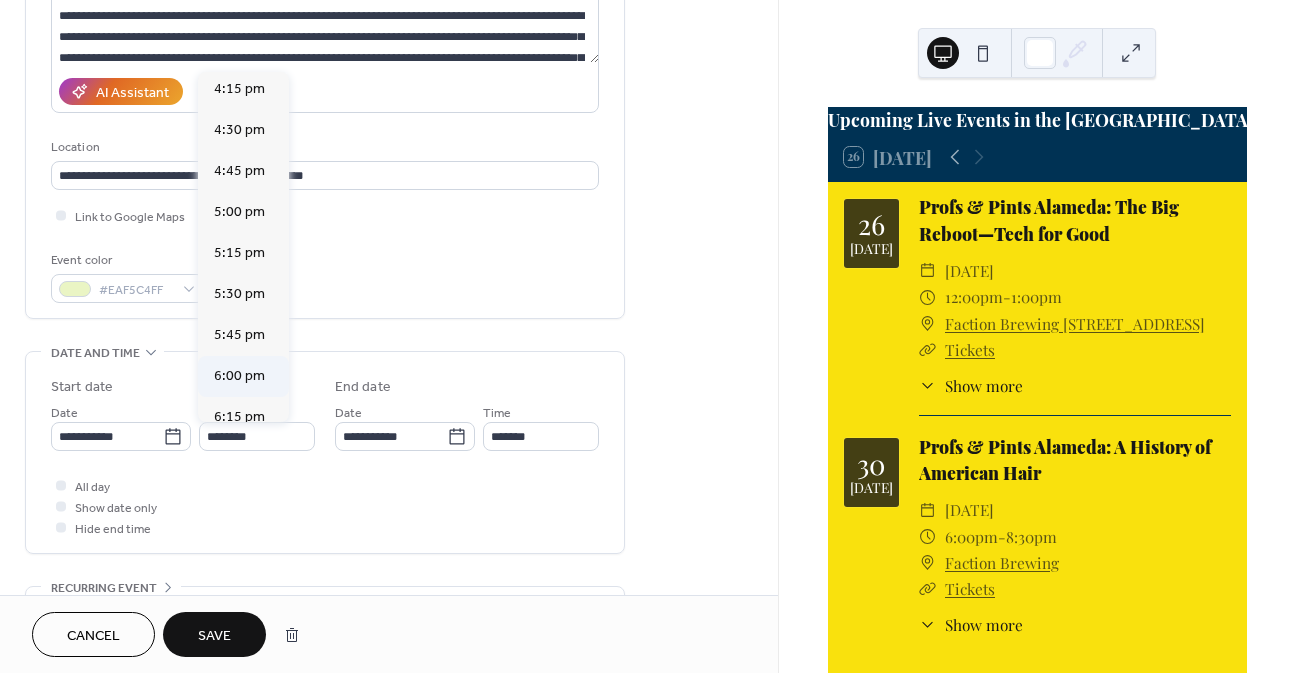type on "*******" 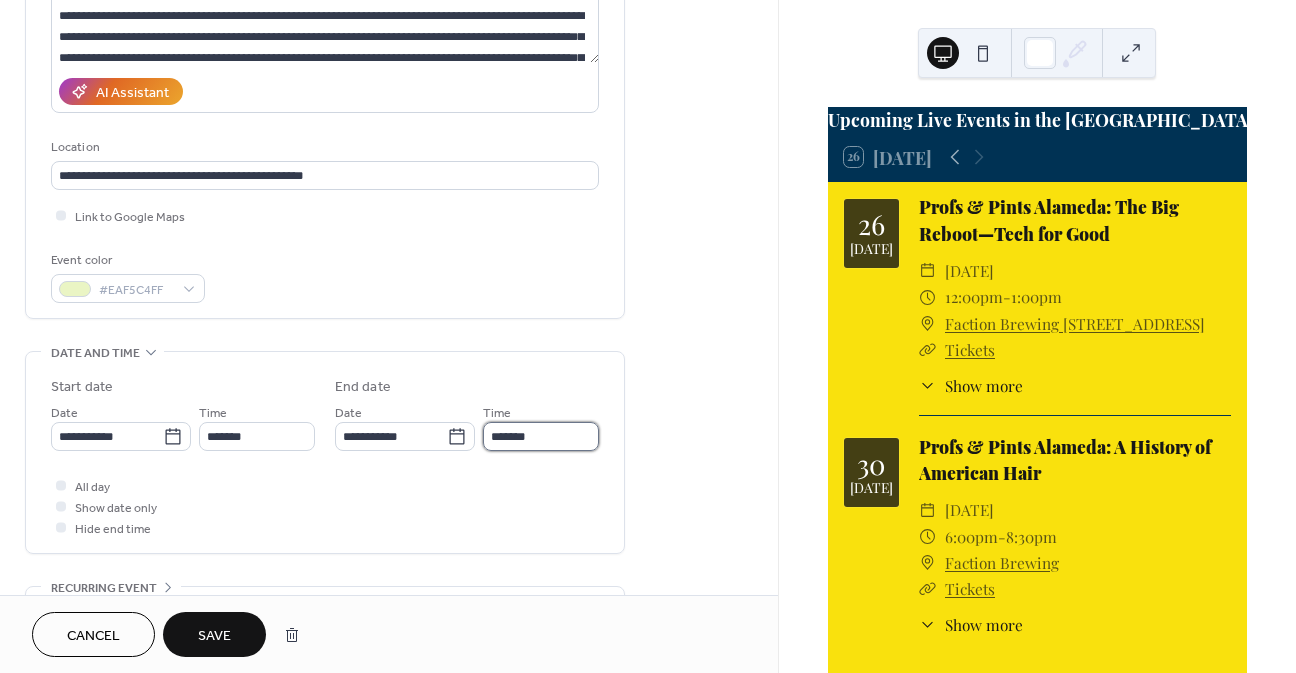 click on "*******" at bounding box center (541, 436) 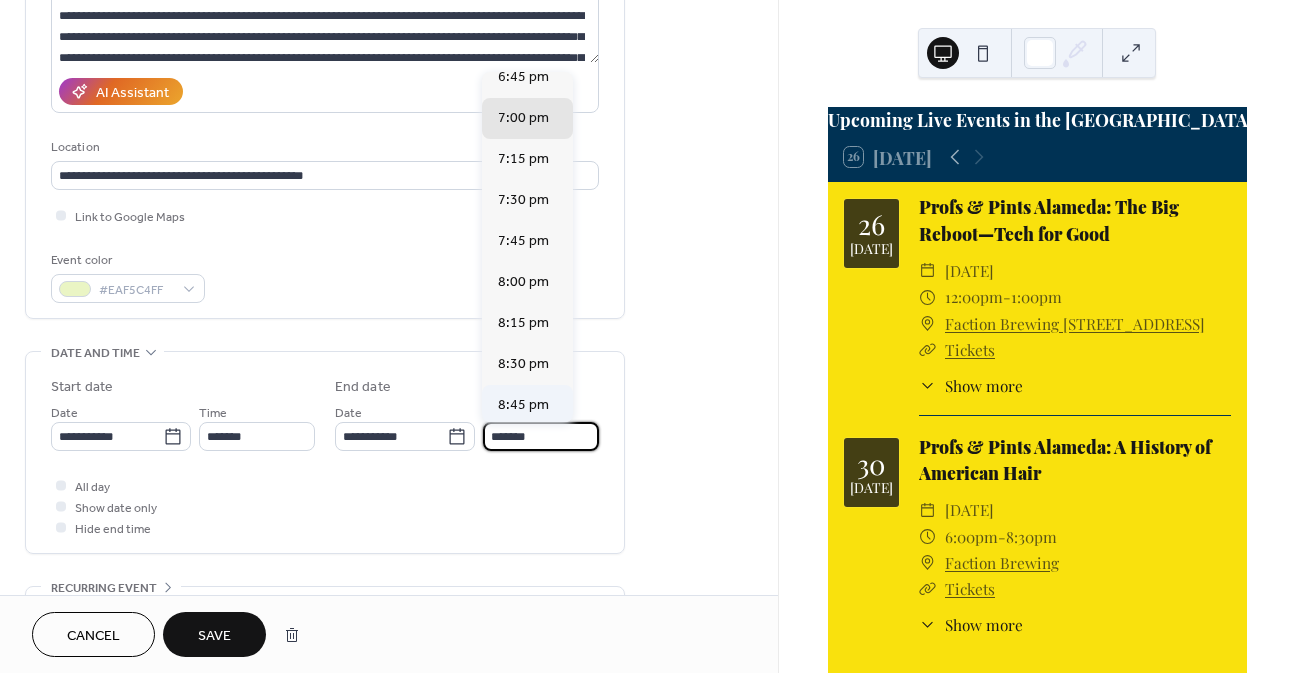 scroll, scrollTop: 100, scrollLeft: 0, axis: vertical 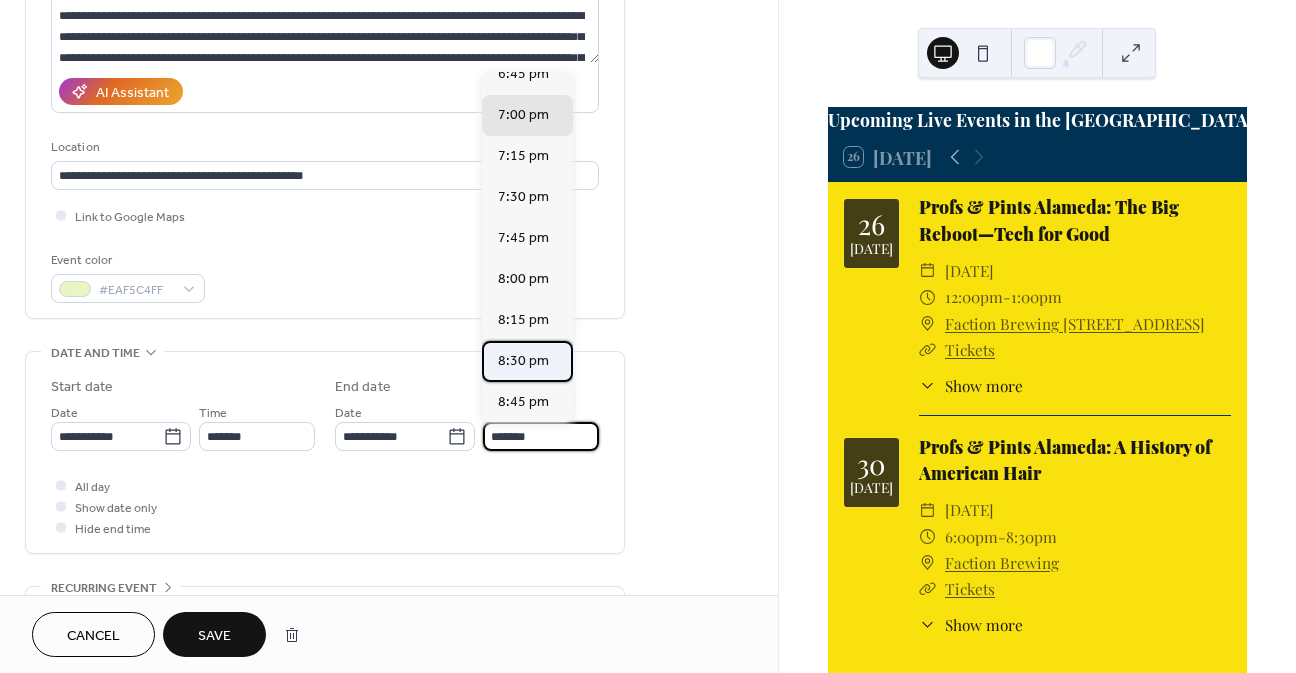 click on "8:30 pm" at bounding box center (523, 361) 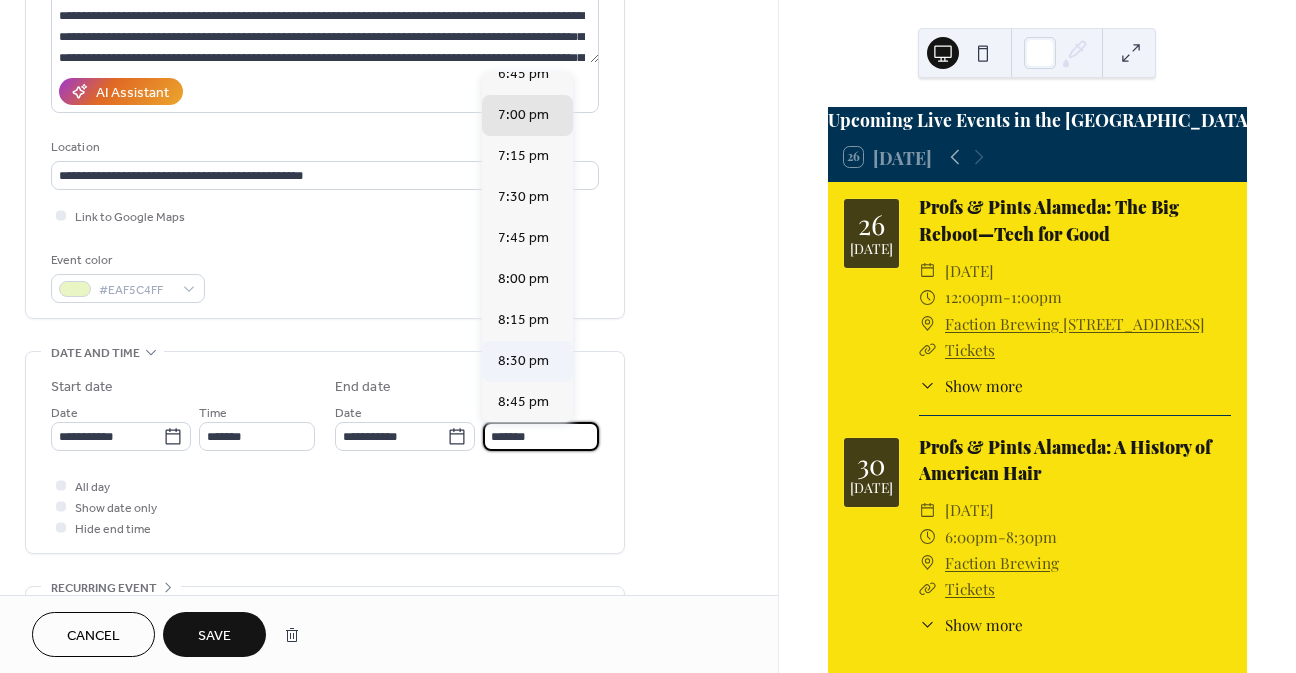 type on "*******" 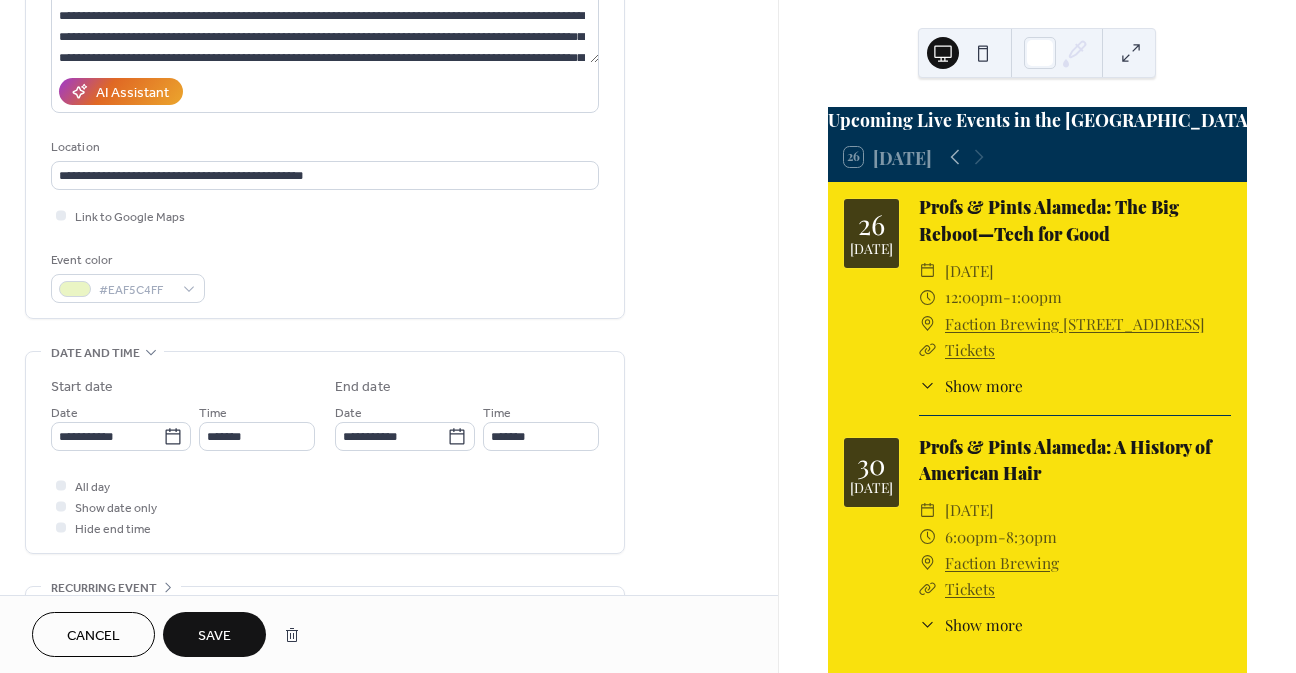 click on "Save" at bounding box center (214, 636) 